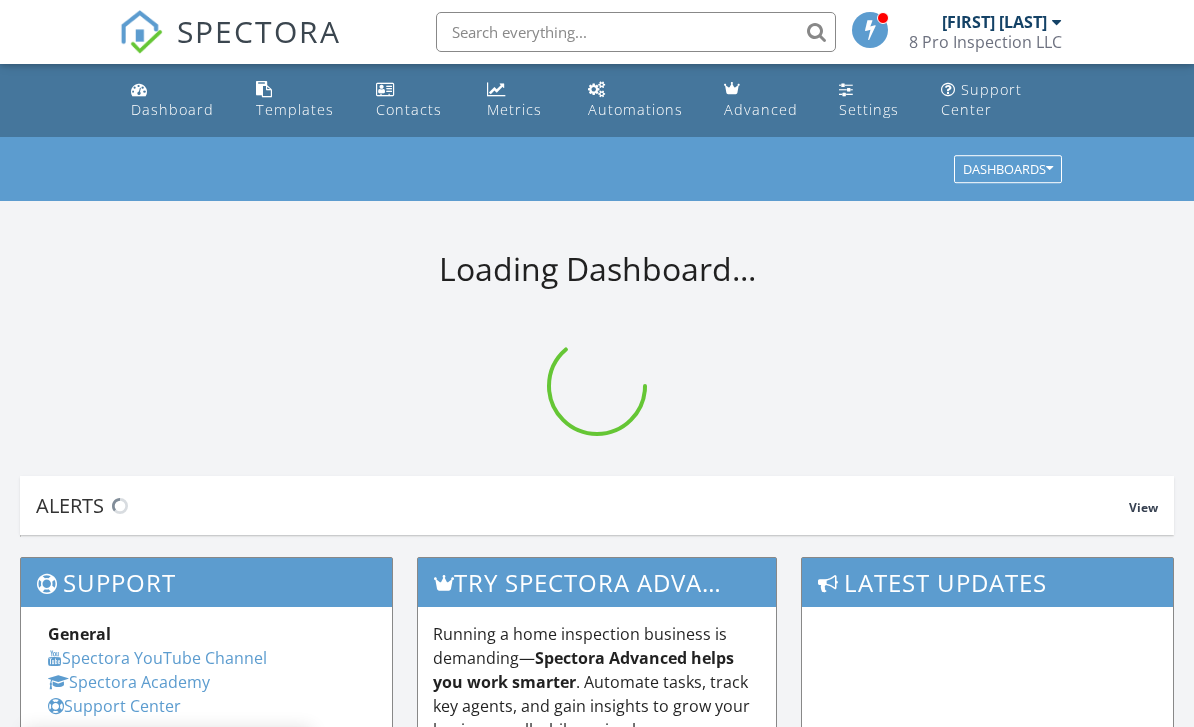 scroll, scrollTop: 0, scrollLeft: 0, axis: both 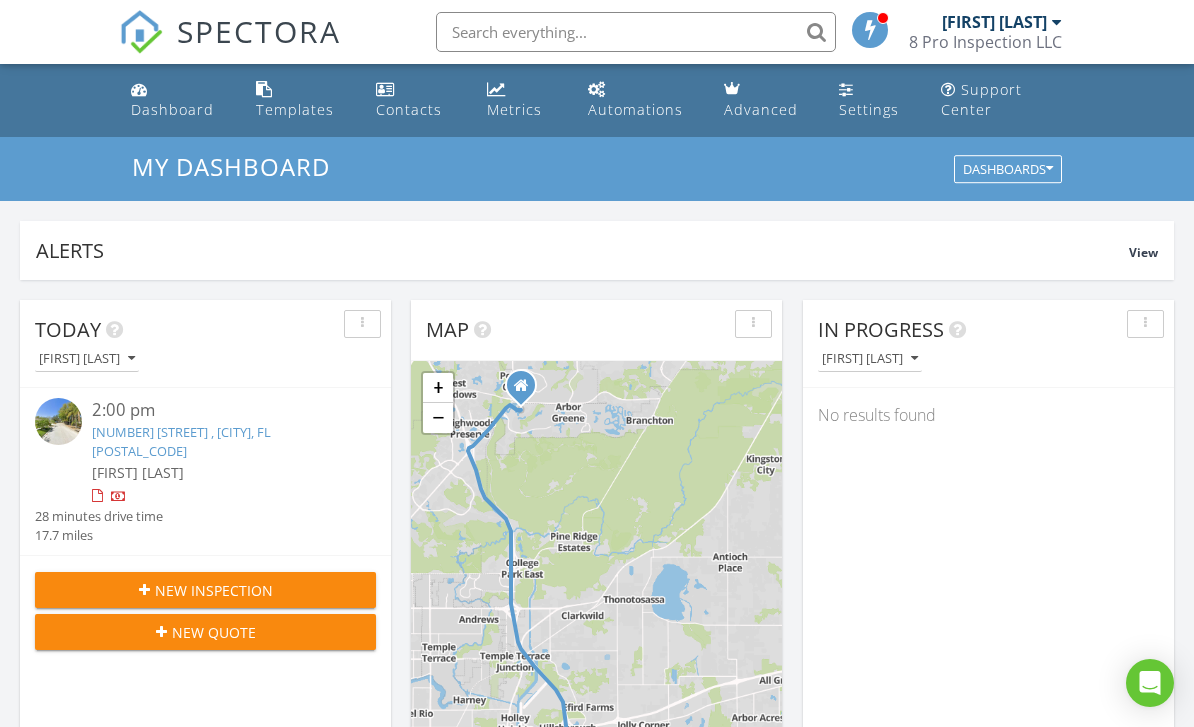 click on "8 Pro Inspection LLC" at bounding box center (985, 42) 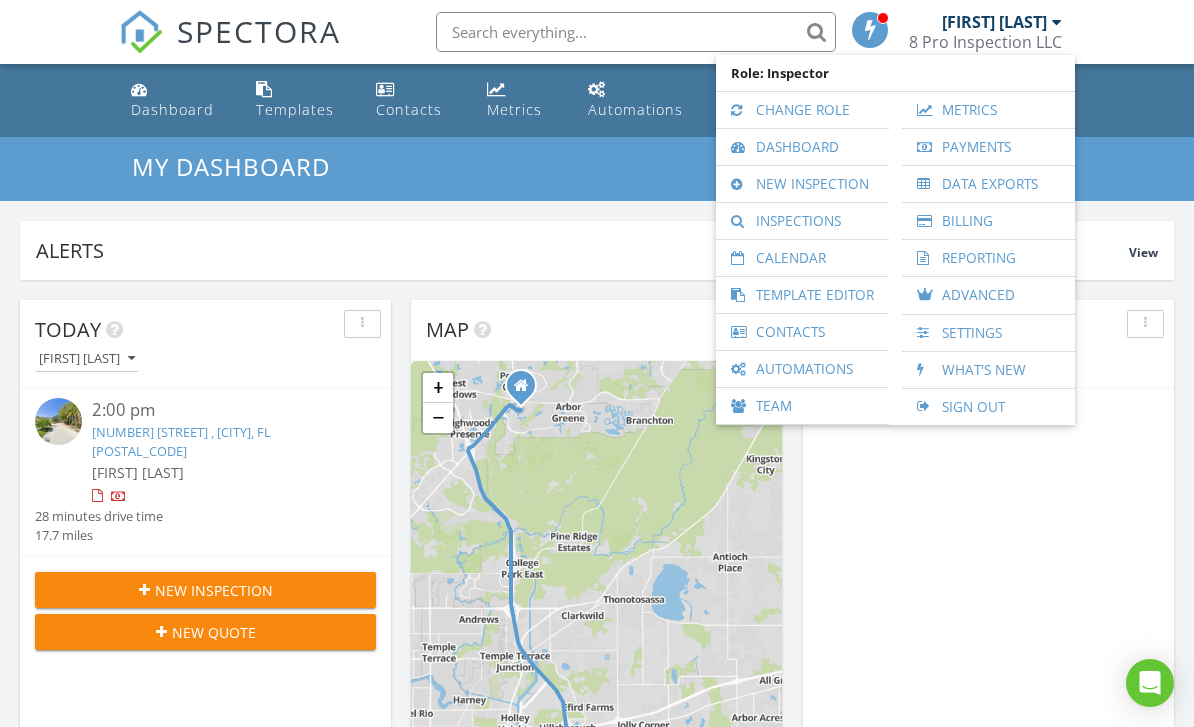 click on "Inspections" at bounding box center [802, 221] 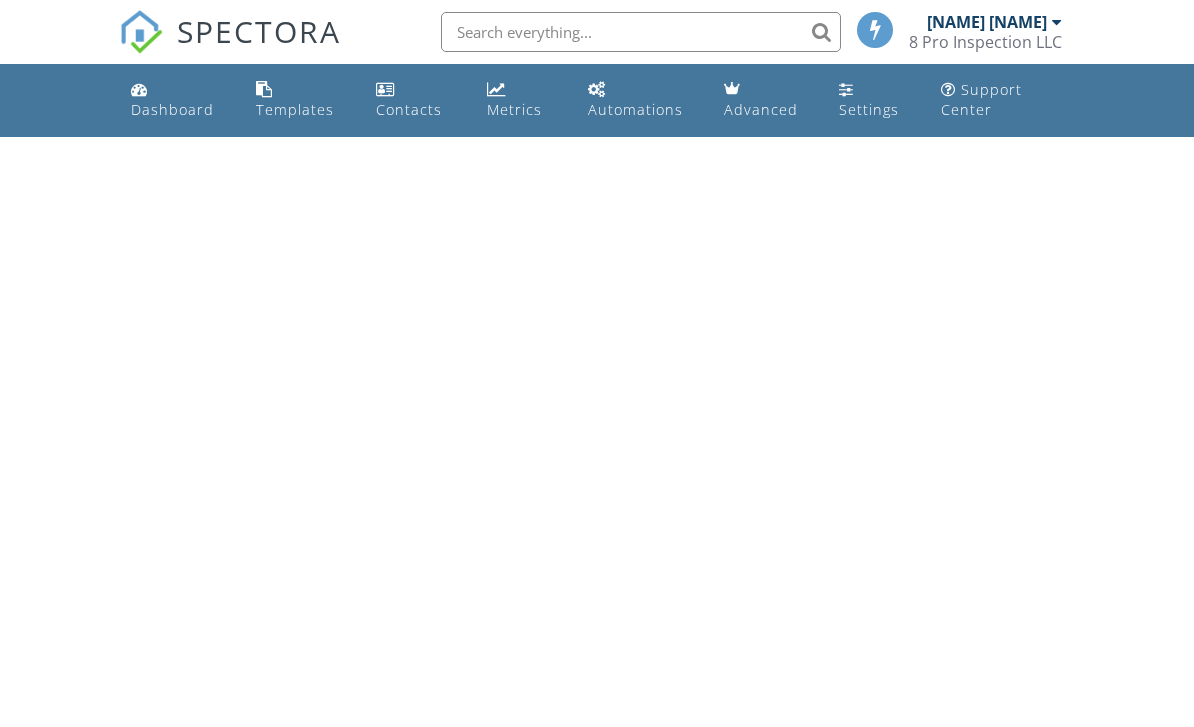 scroll, scrollTop: 0, scrollLeft: 0, axis: both 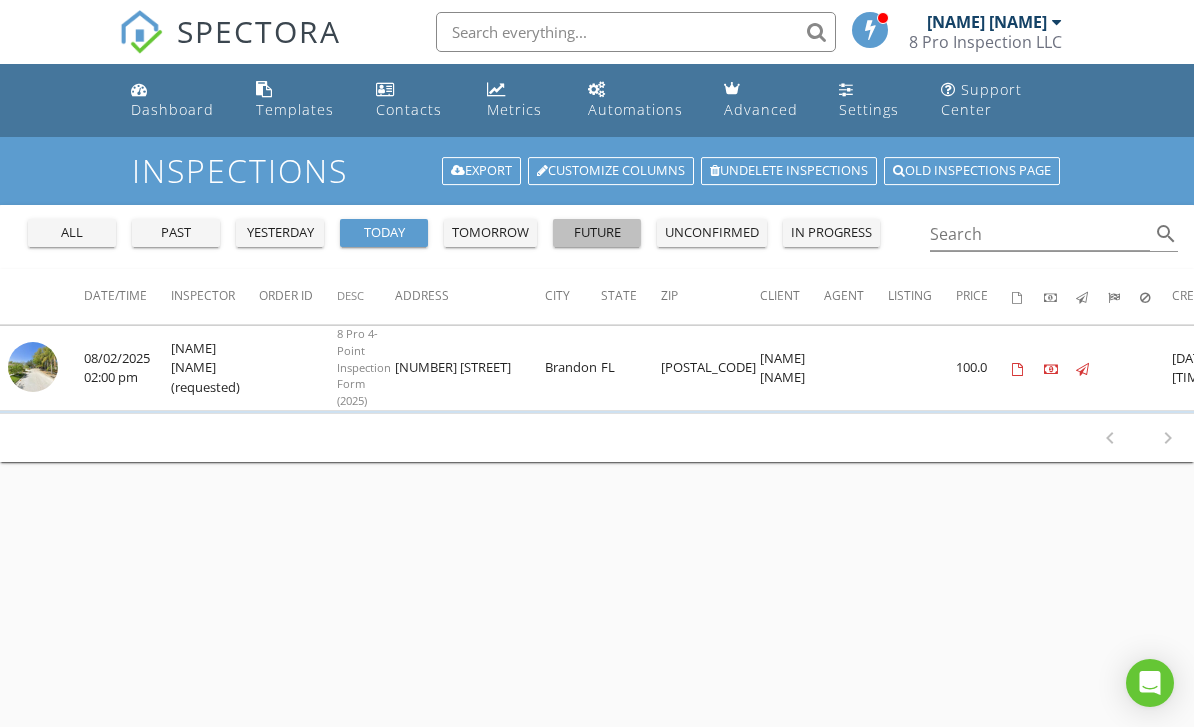 click on "future" at bounding box center (597, 233) 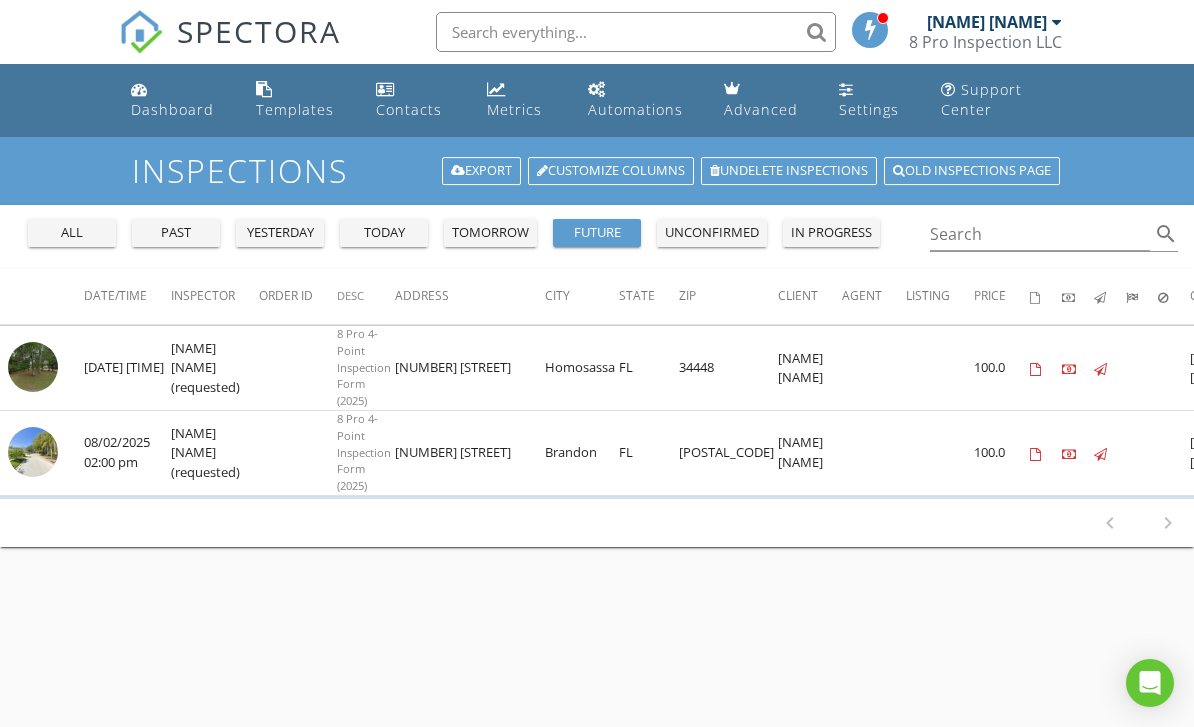 click at bounding box center [33, 367] 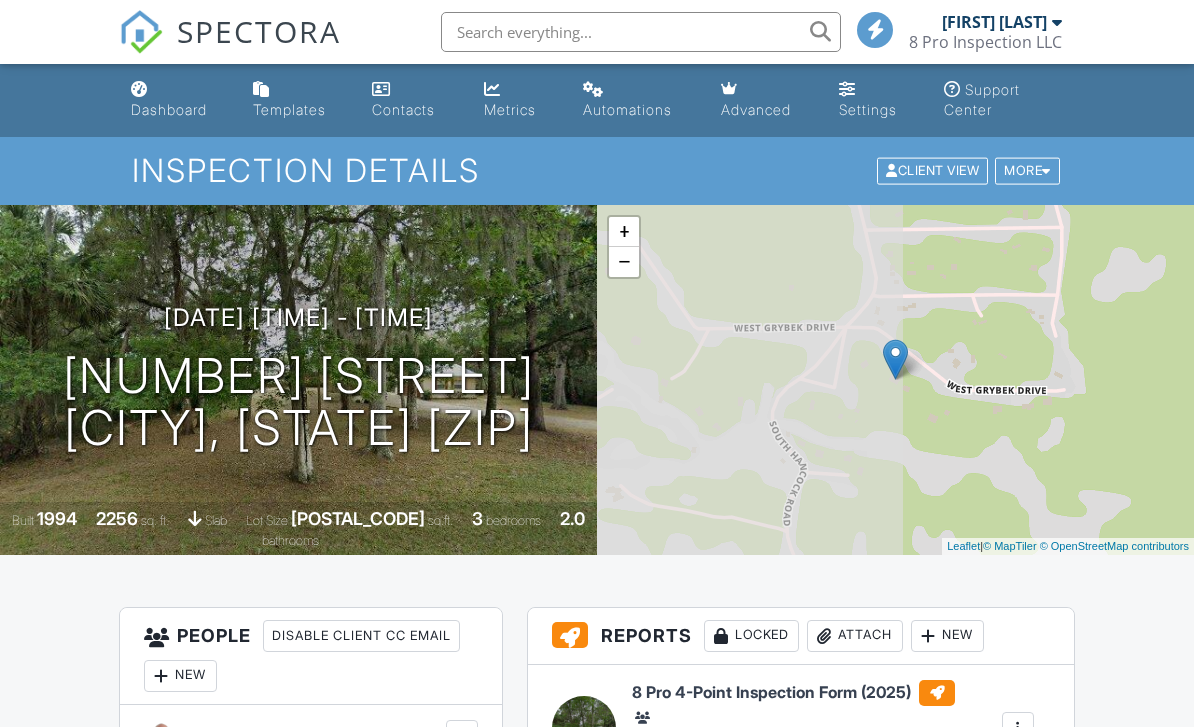 scroll, scrollTop: 0, scrollLeft: 0, axis: both 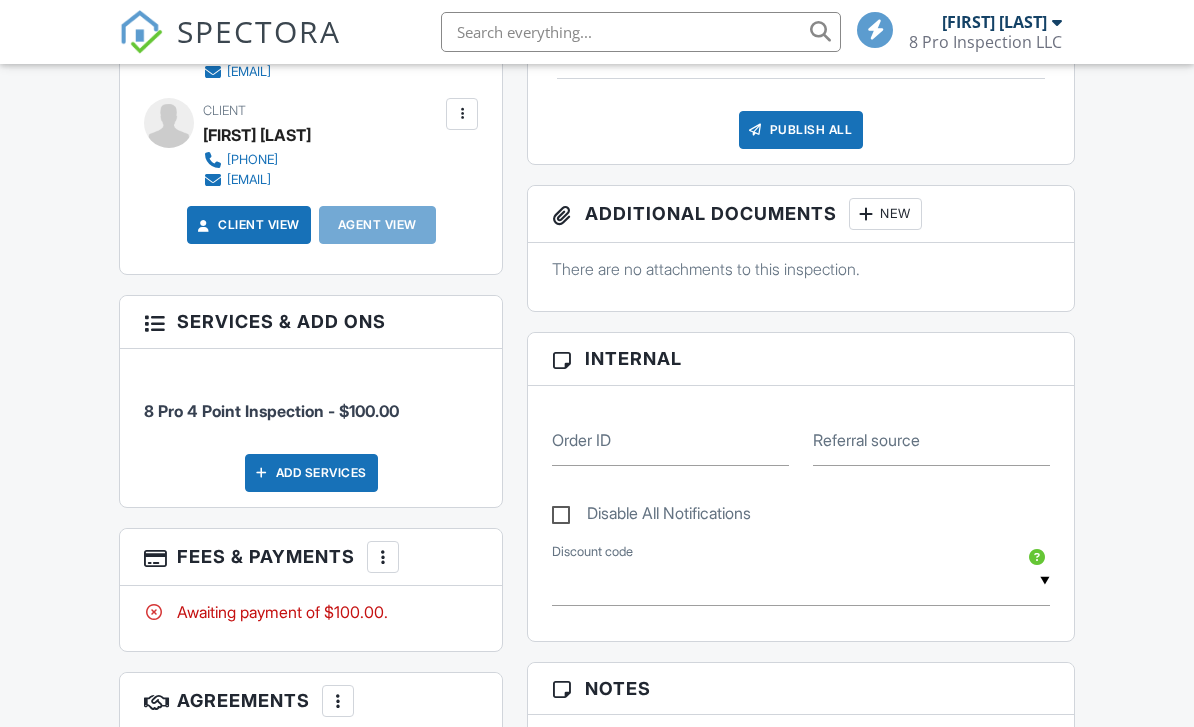 click on "Add Services" at bounding box center (311, 473) 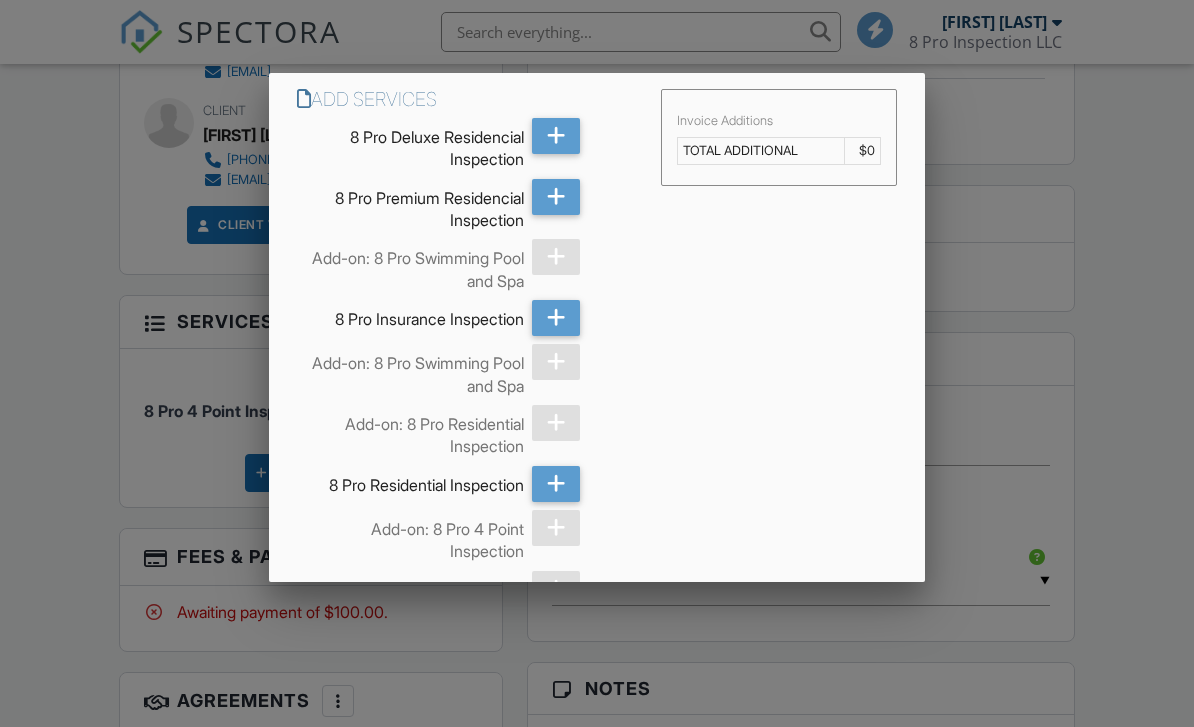 click at bounding box center [556, 318] 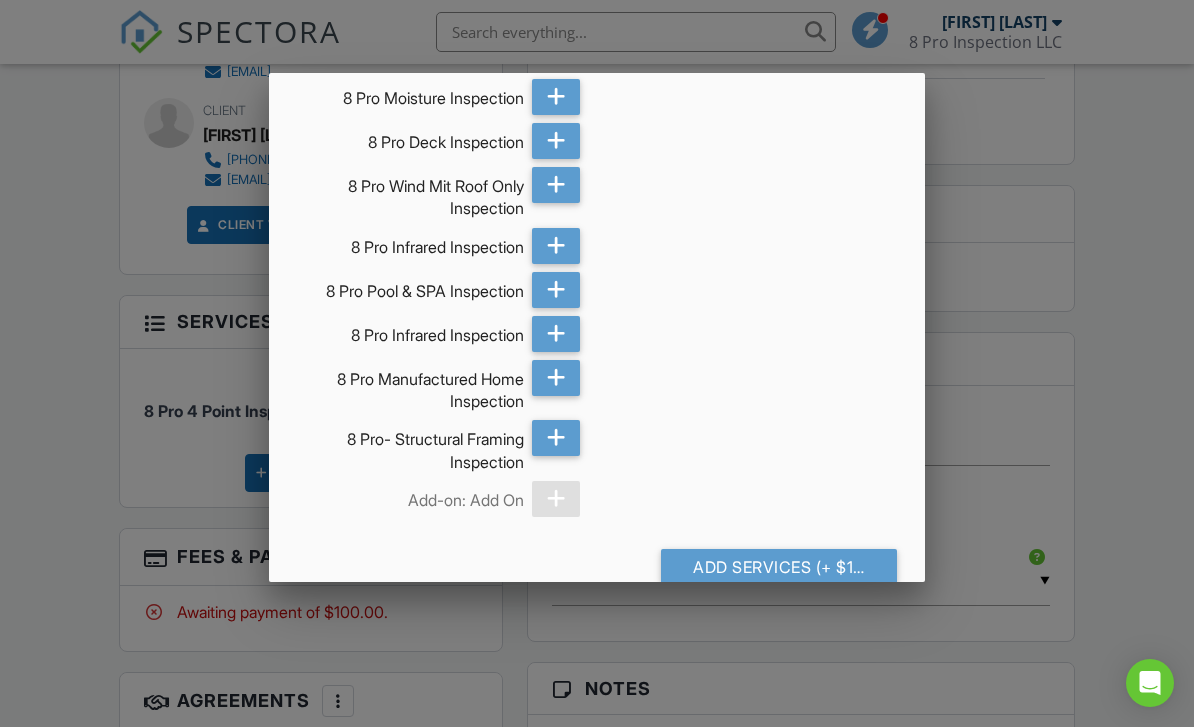 scroll, scrollTop: 2074, scrollLeft: 0, axis: vertical 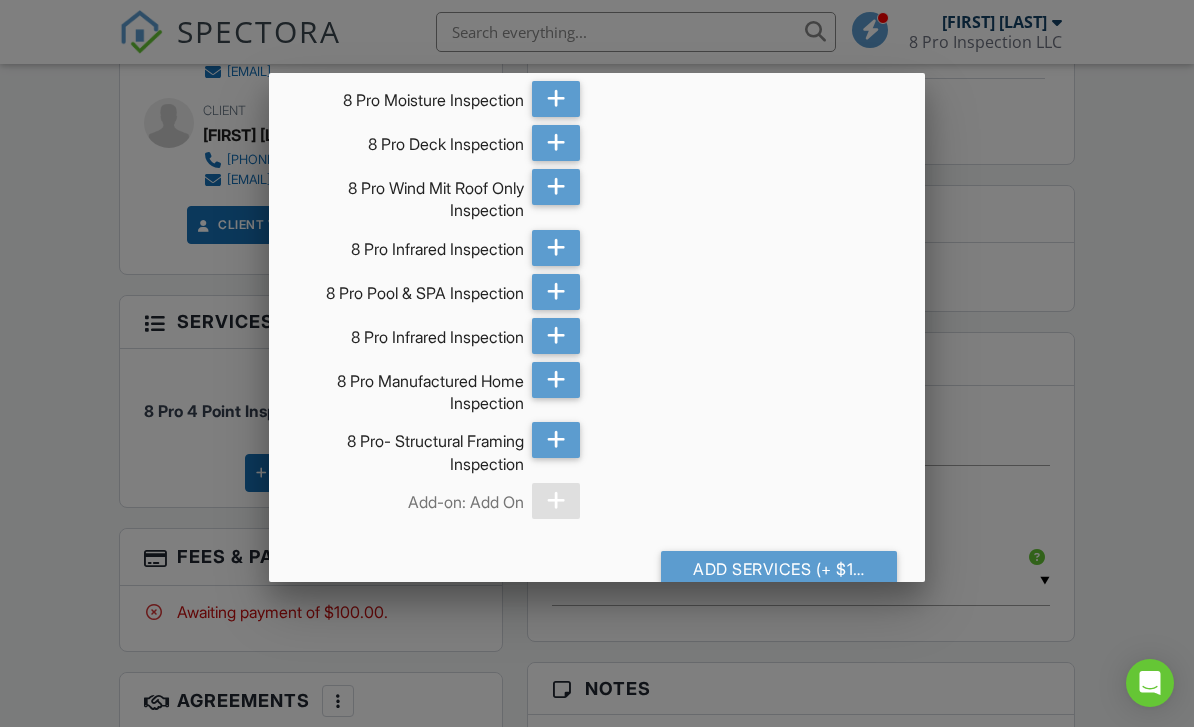 click on "Add Services
(+ $170.0)" at bounding box center [779, 569] 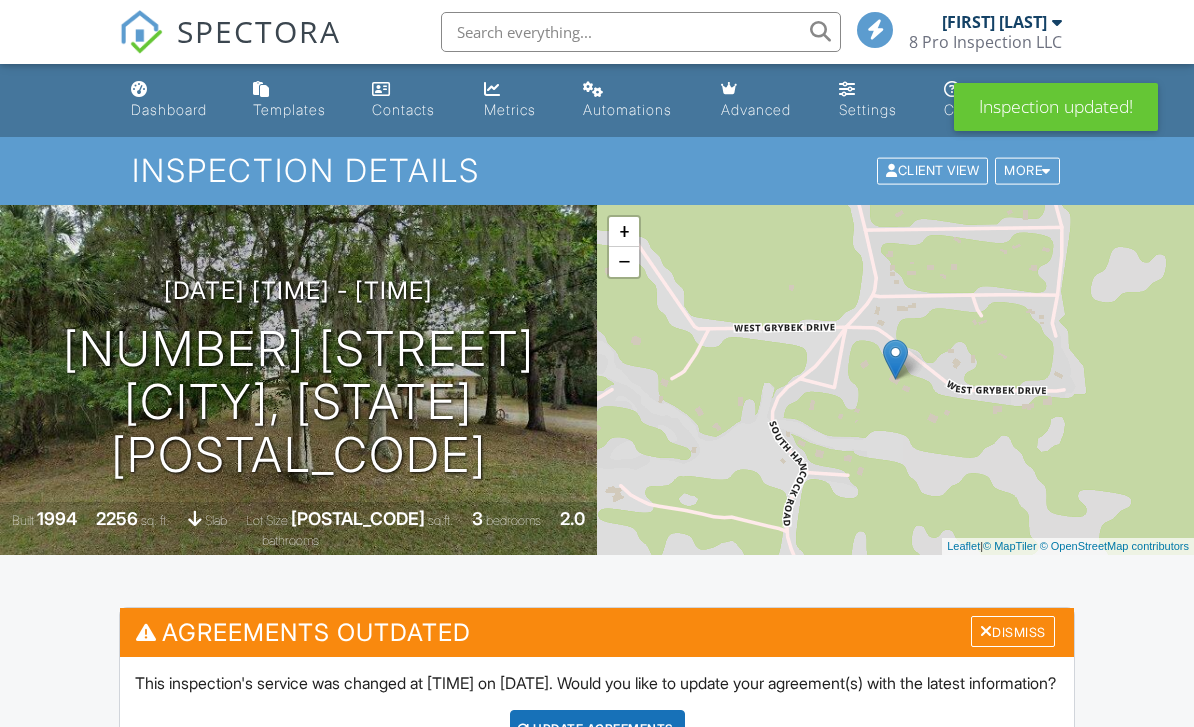 scroll, scrollTop: 895, scrollLeft: 0, axis: vertical 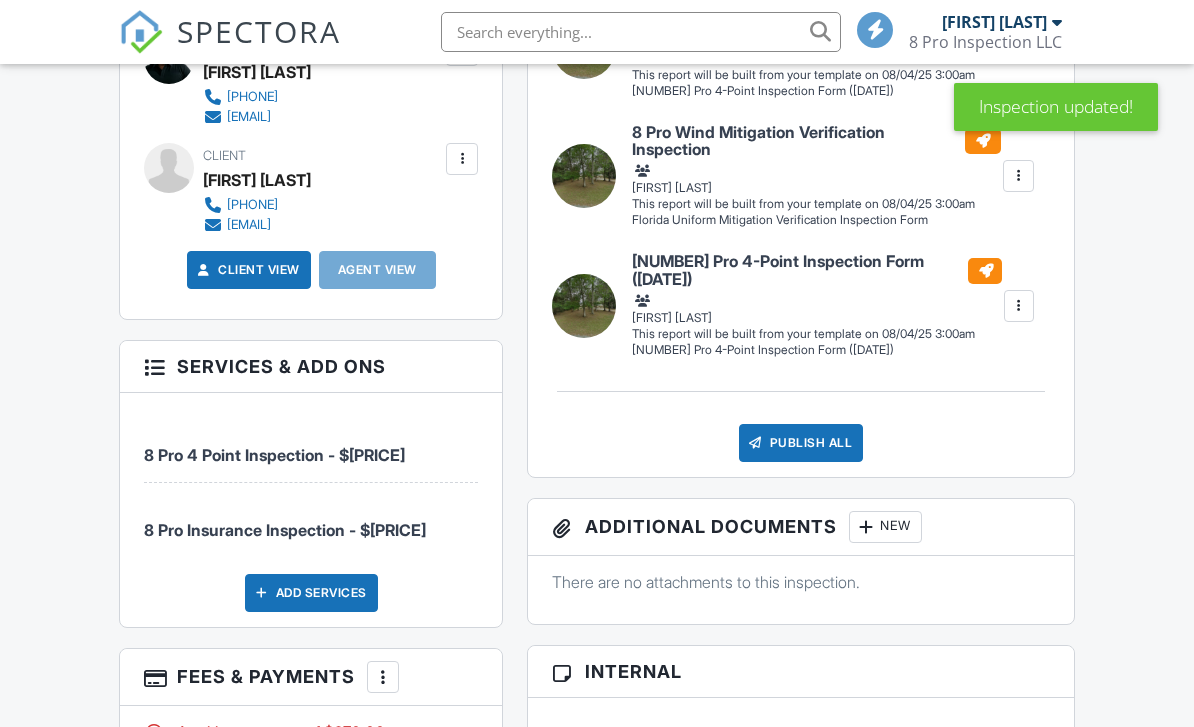 click on "8 Pro 4 Point Inspection - $100.00" at bounding box center (311, 444) 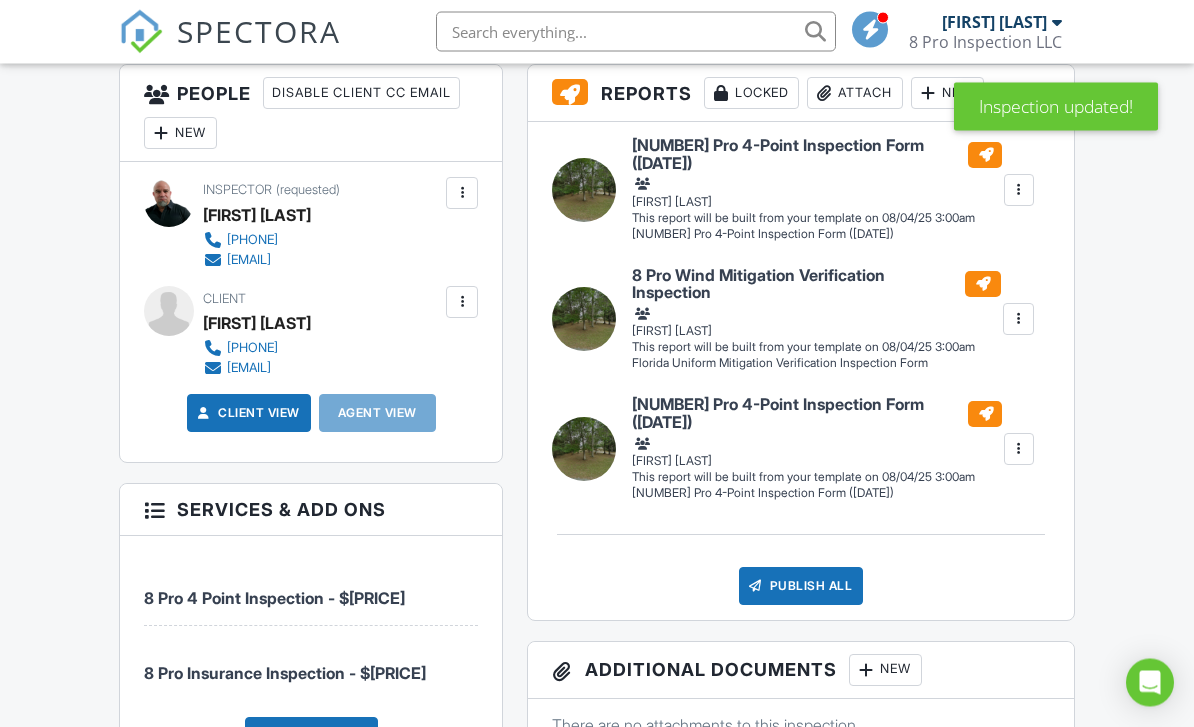 scroll, scrollTop: 752, scrollLeft: 0, axis: vertical 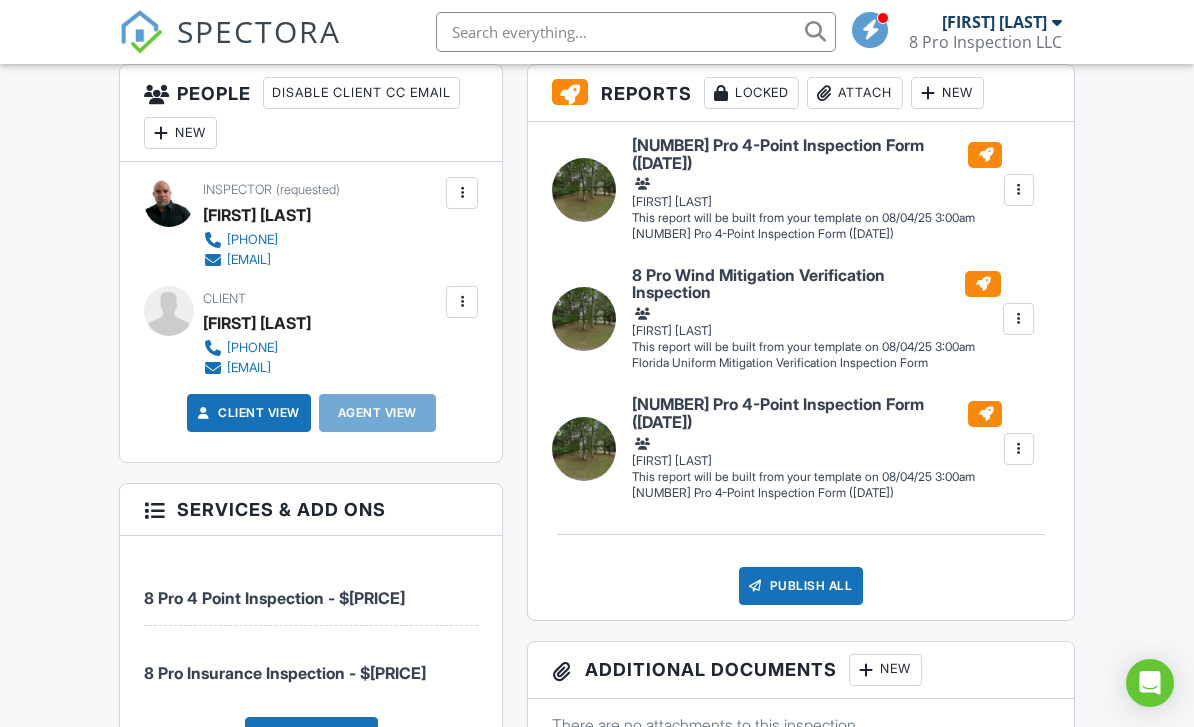 click on "8 Pro 4 Point Inspection - $100.00" at bounding box center (311, 588) 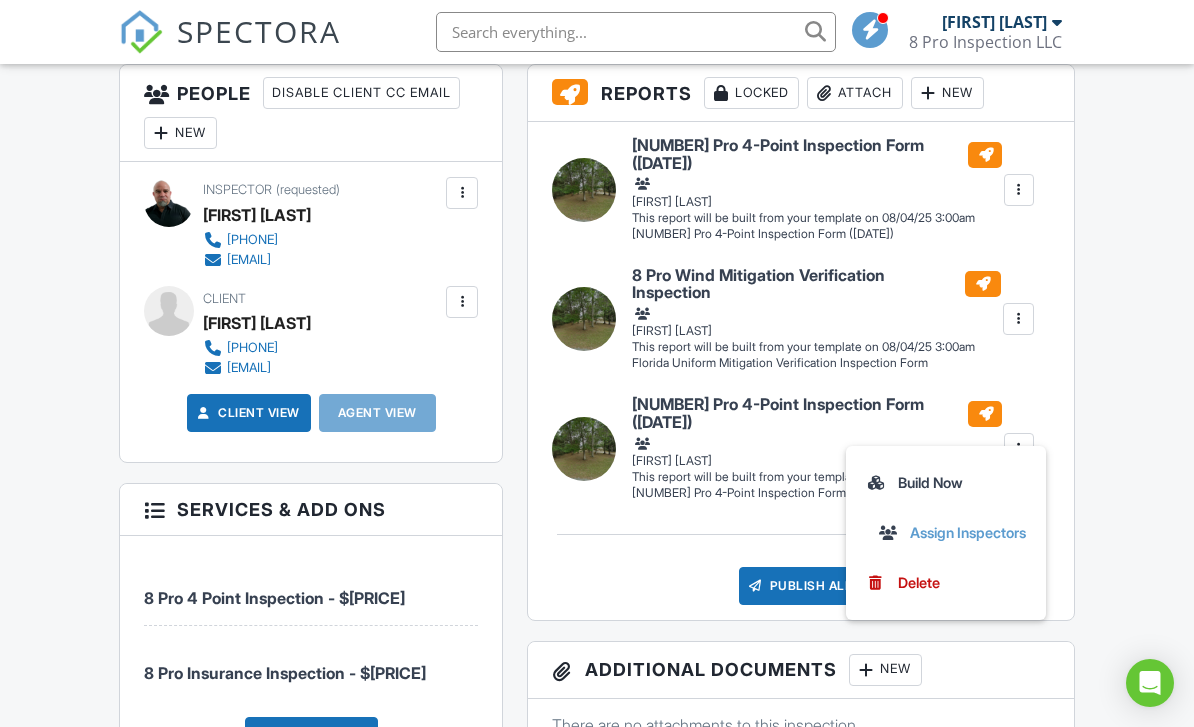 click on "Delete" at bounding box center [919, 583] 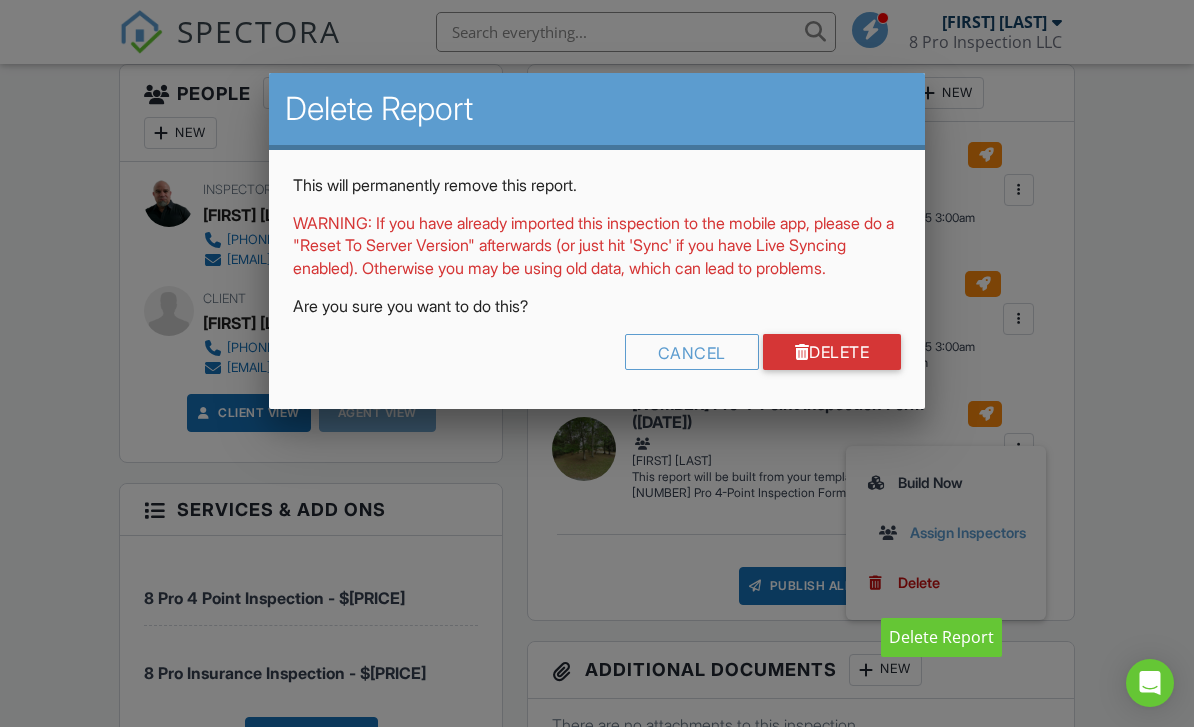 click on "Delete" at bounding box center [832, 352] 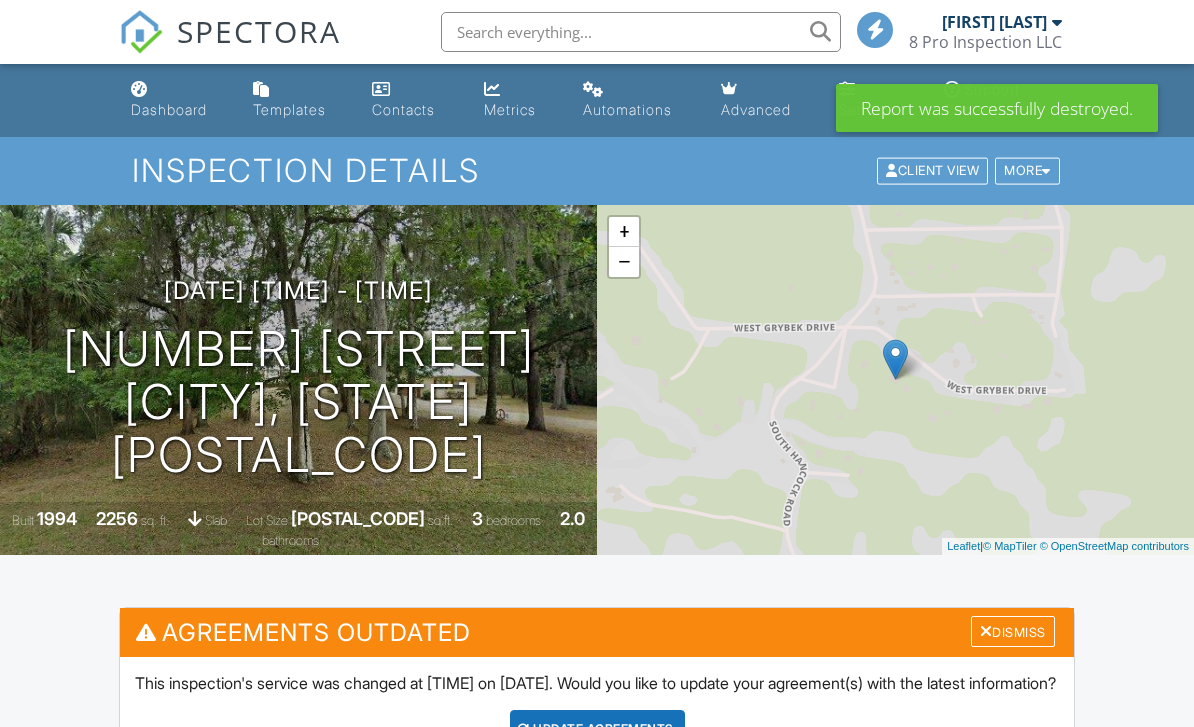 scroll, scrollTop: 0, scrollLeft: 0, axis: both 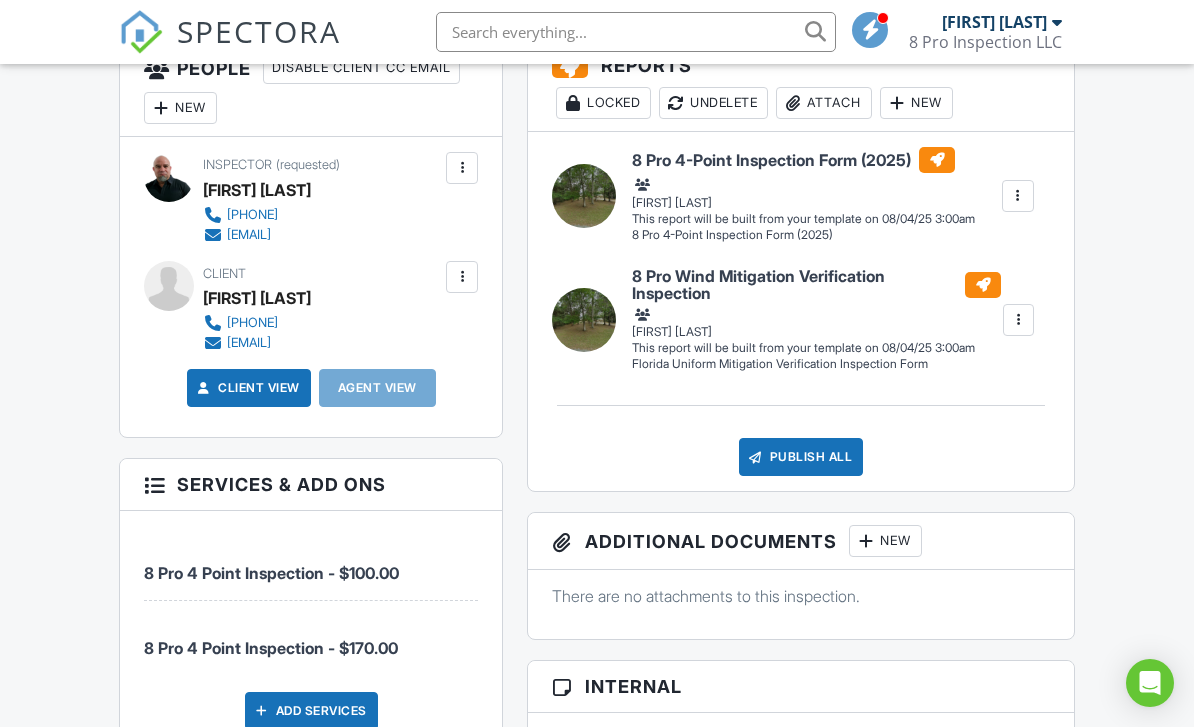 click at bounding box center [1018, 320] 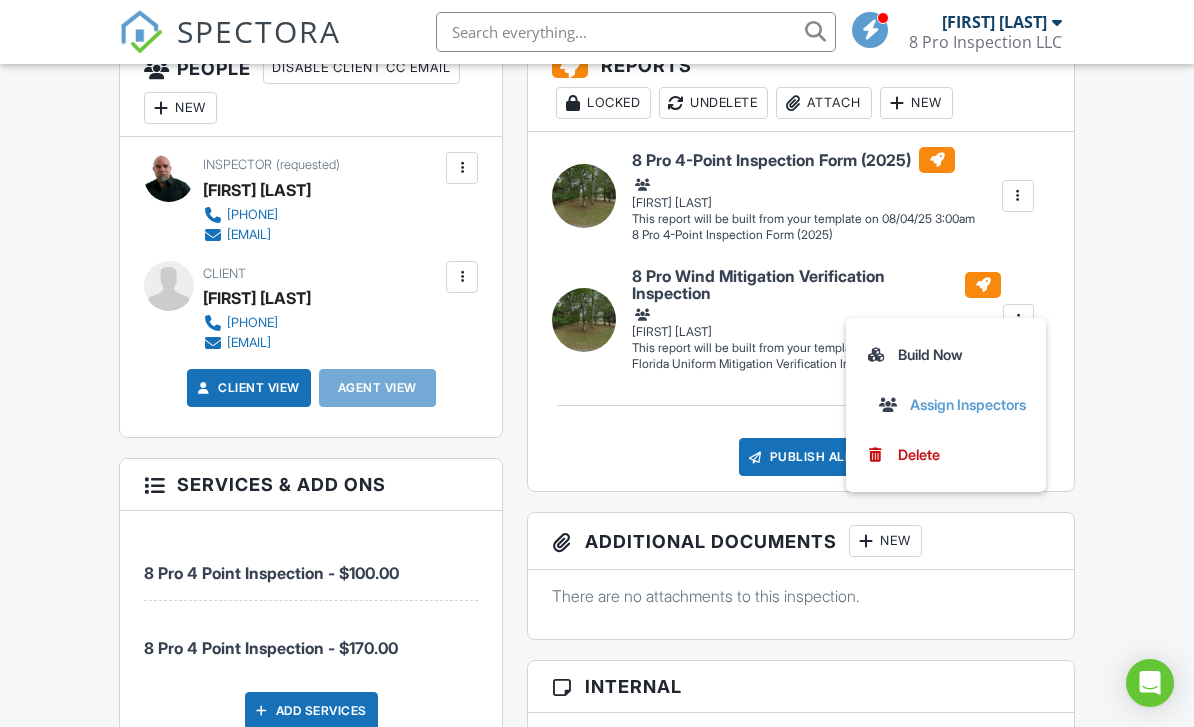 click on "Delete" at bounding box center [946, 455] 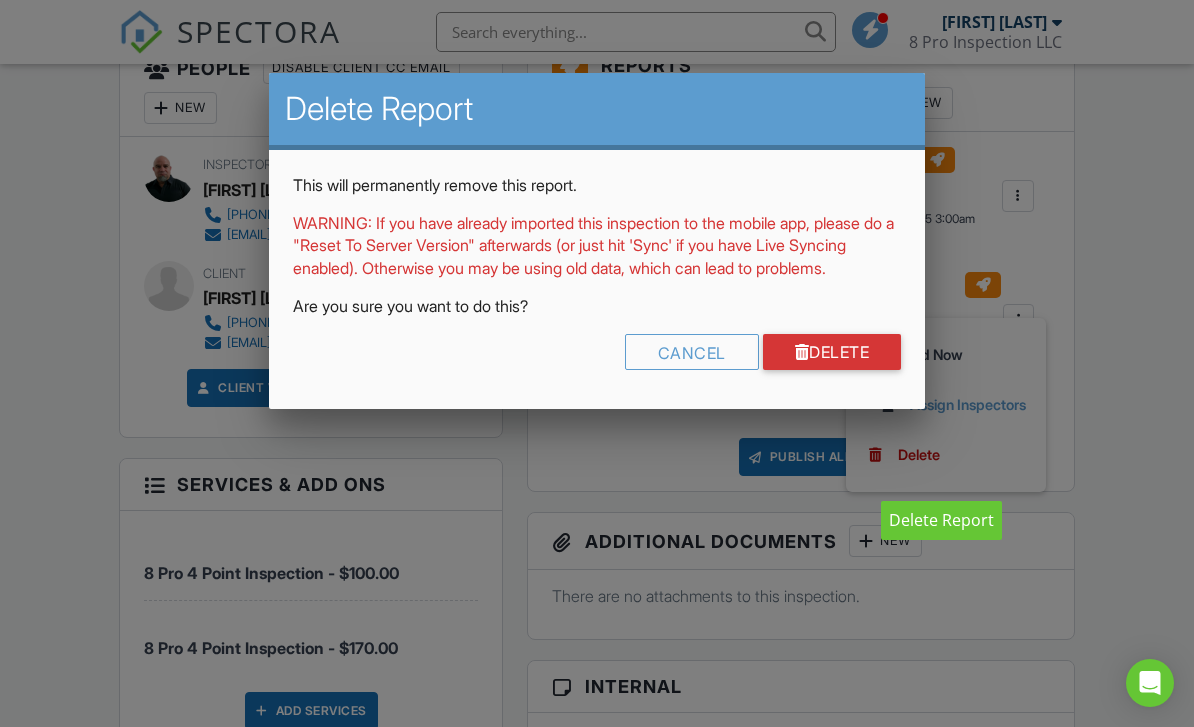click on "Delete" at bounding box center (832, 352) 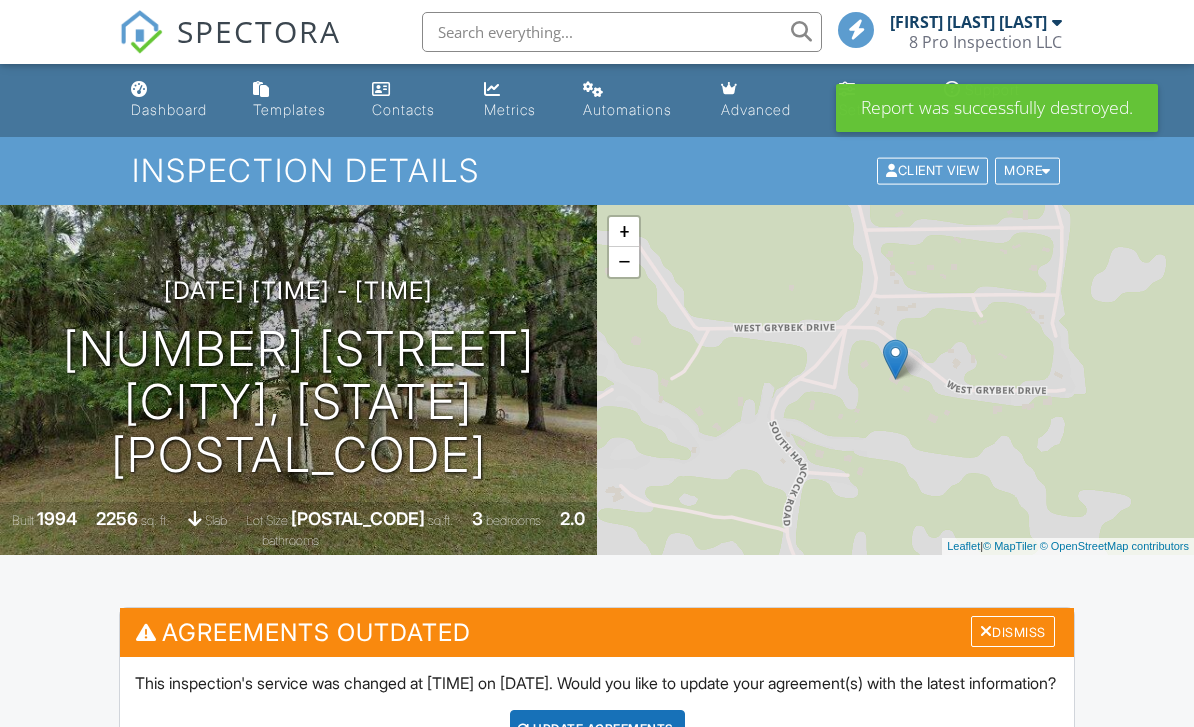 scroll, scrollTop: 308, scrollLeft: 0, axis: vertical 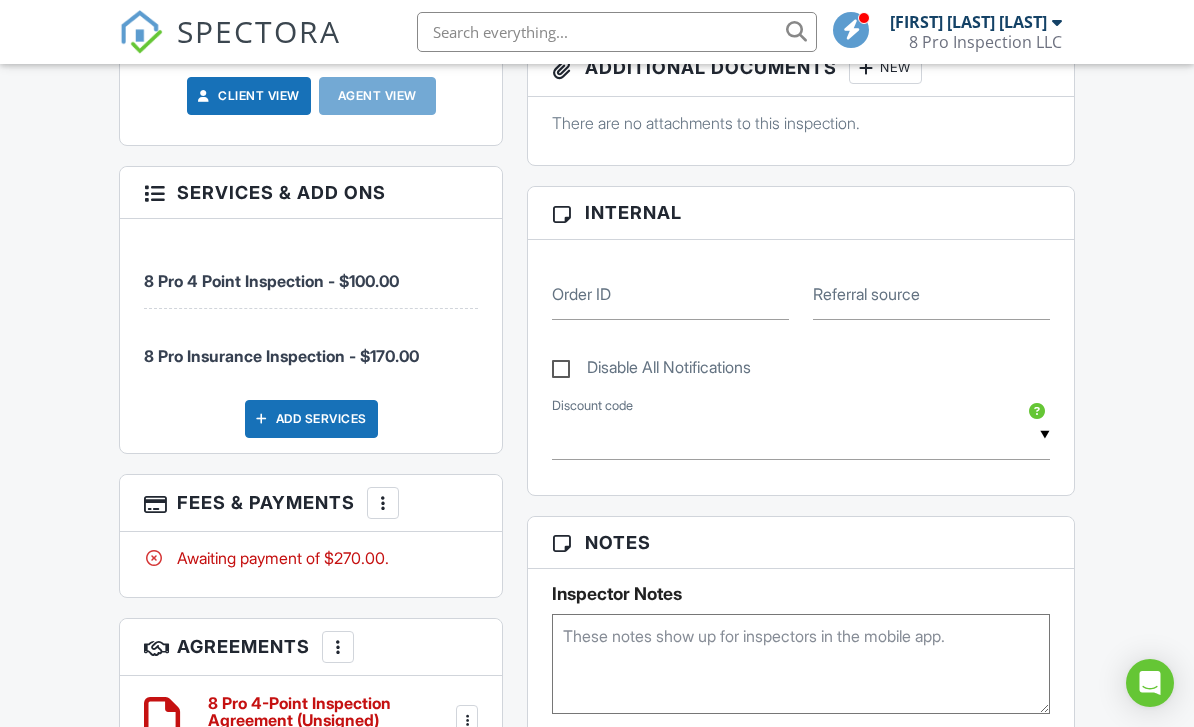 click on "8 Pro 4 Point Inspection - $100.00" at bounding box center [311, 270] 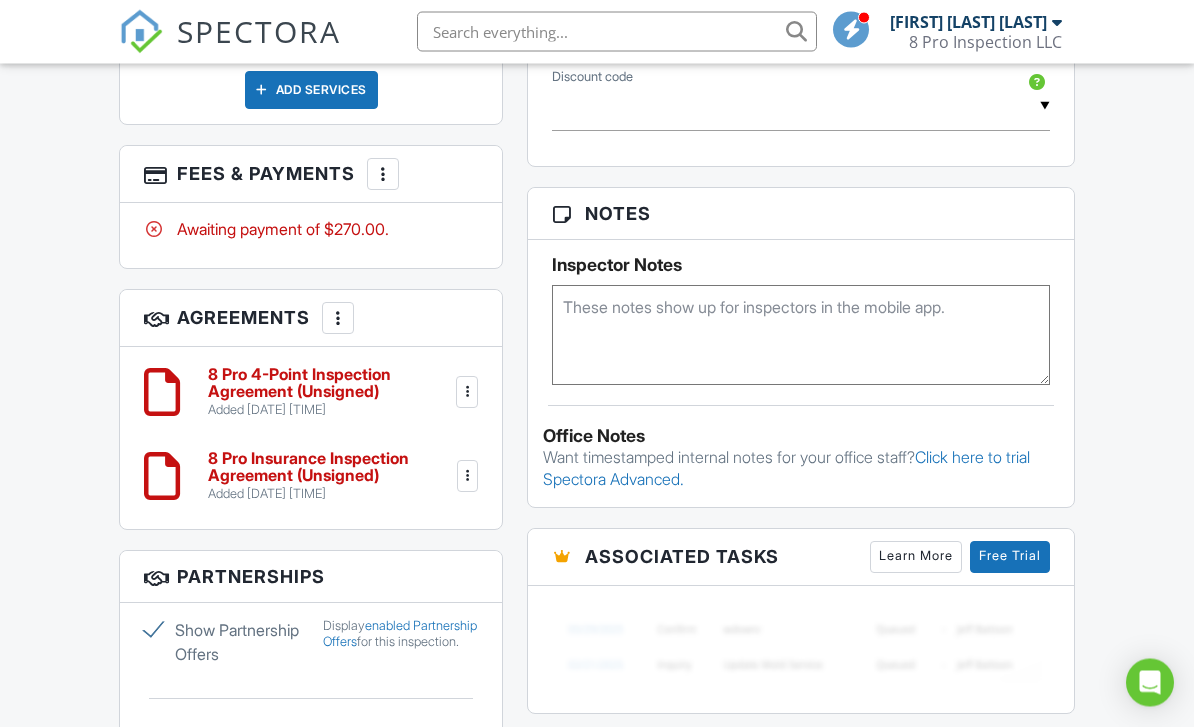 scroll, scrollTop: 1431, scrollLeft: 0, axis: vertical 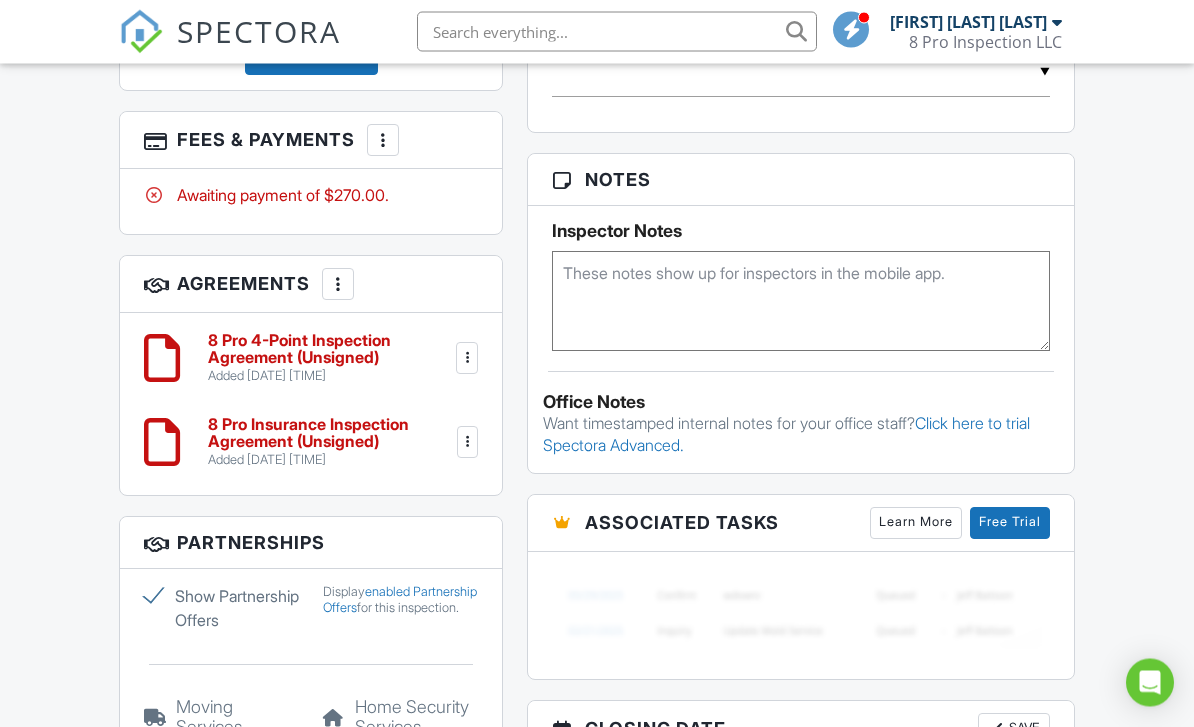 click at bounding box center (467, 359) 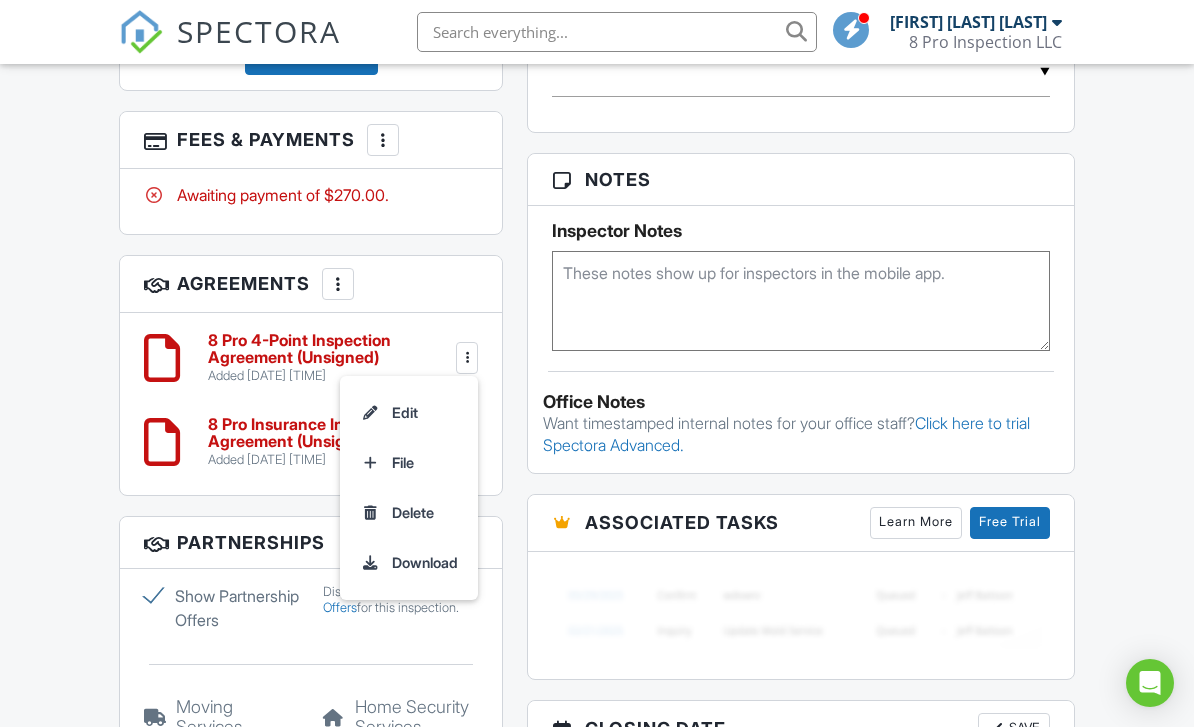 click on "Delete" at bounding box center (409, 513) 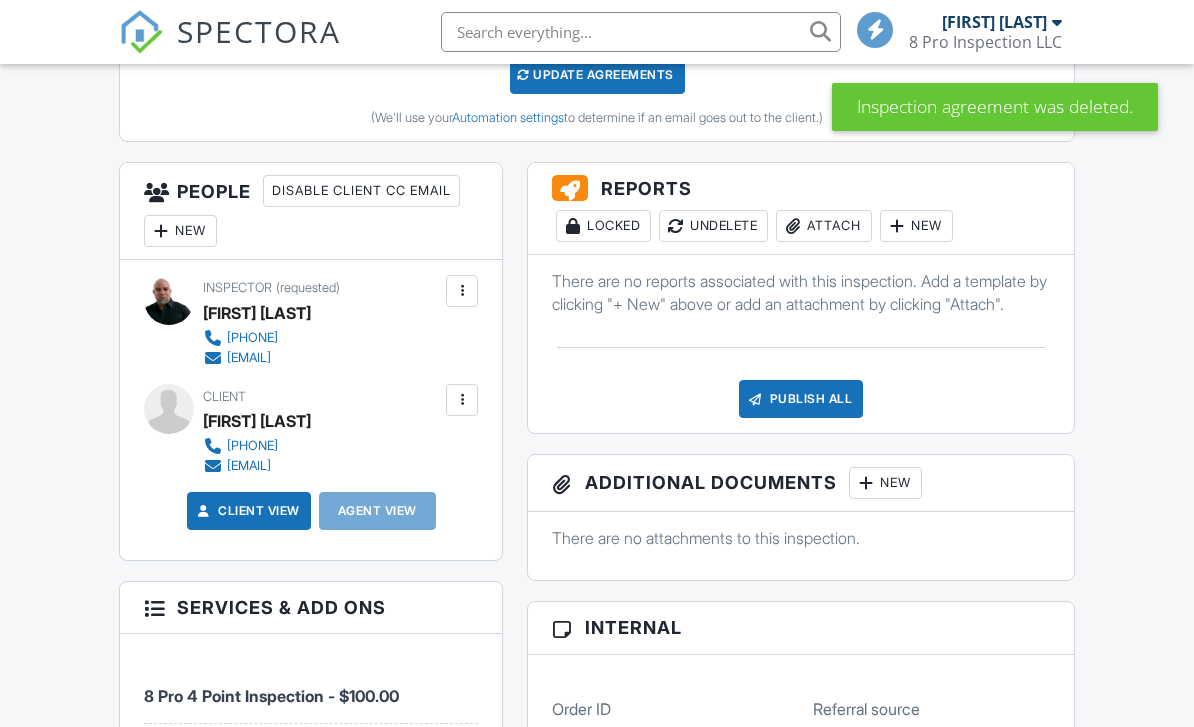 scroll, scrollTop: 652, scrollLeft: 0, axis: vertical 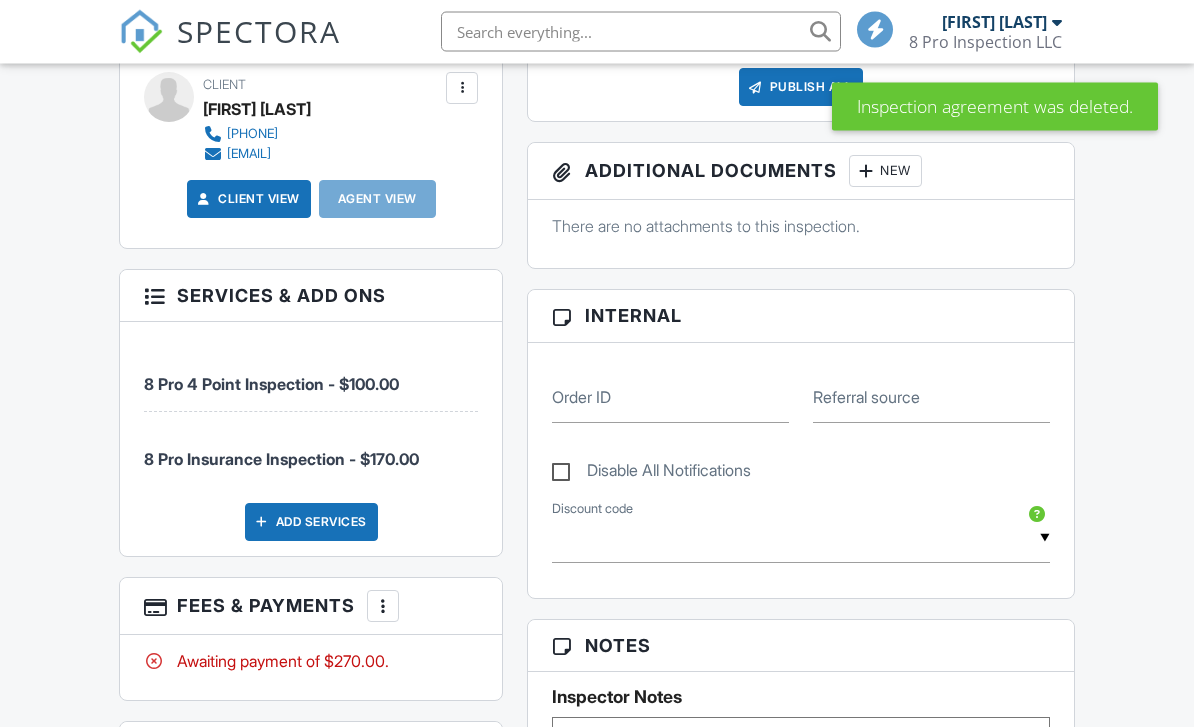 click on "8 Pro 4 Point Inspection - $100.00" at bounding box center [311, 375] 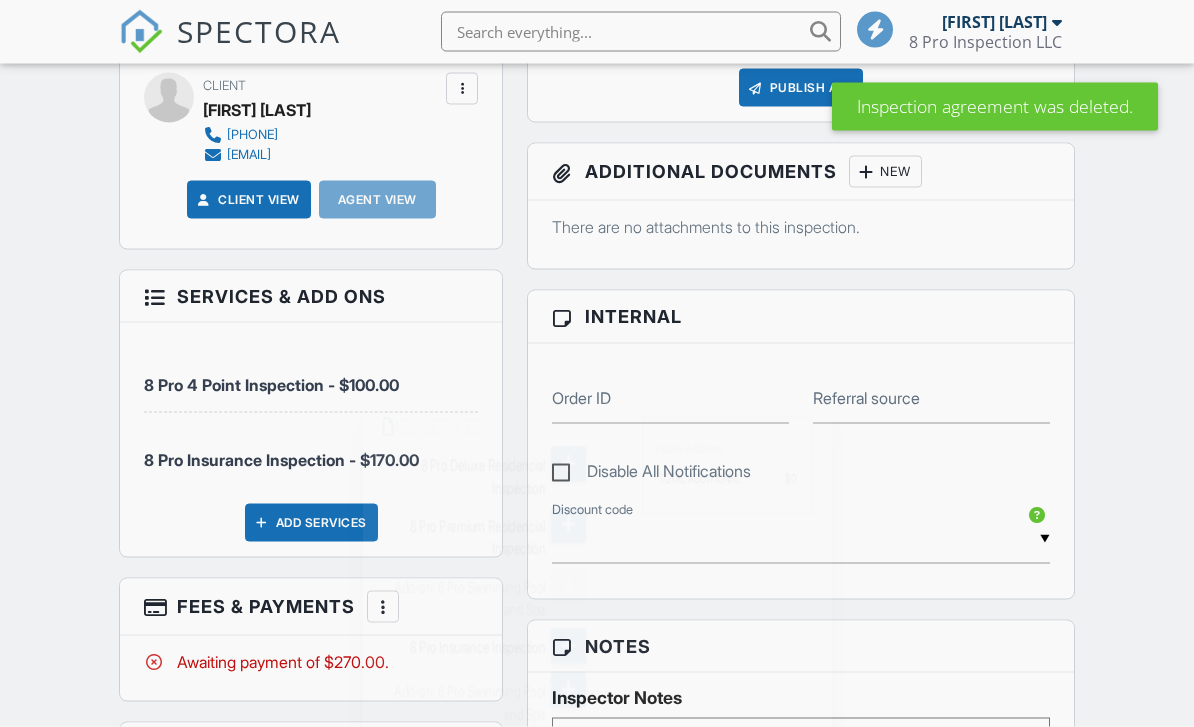 scroll, scrollTop: 966, scrollLeft: 0, axis: vertical 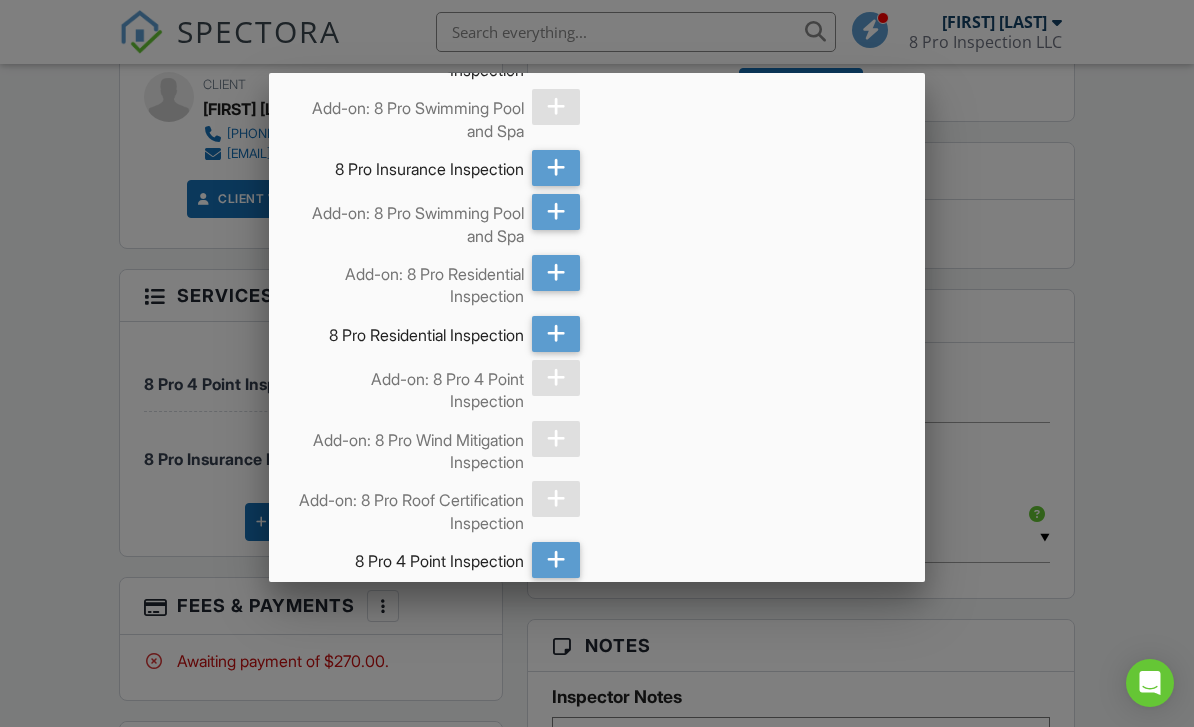 click at bounding box center [556, 168] 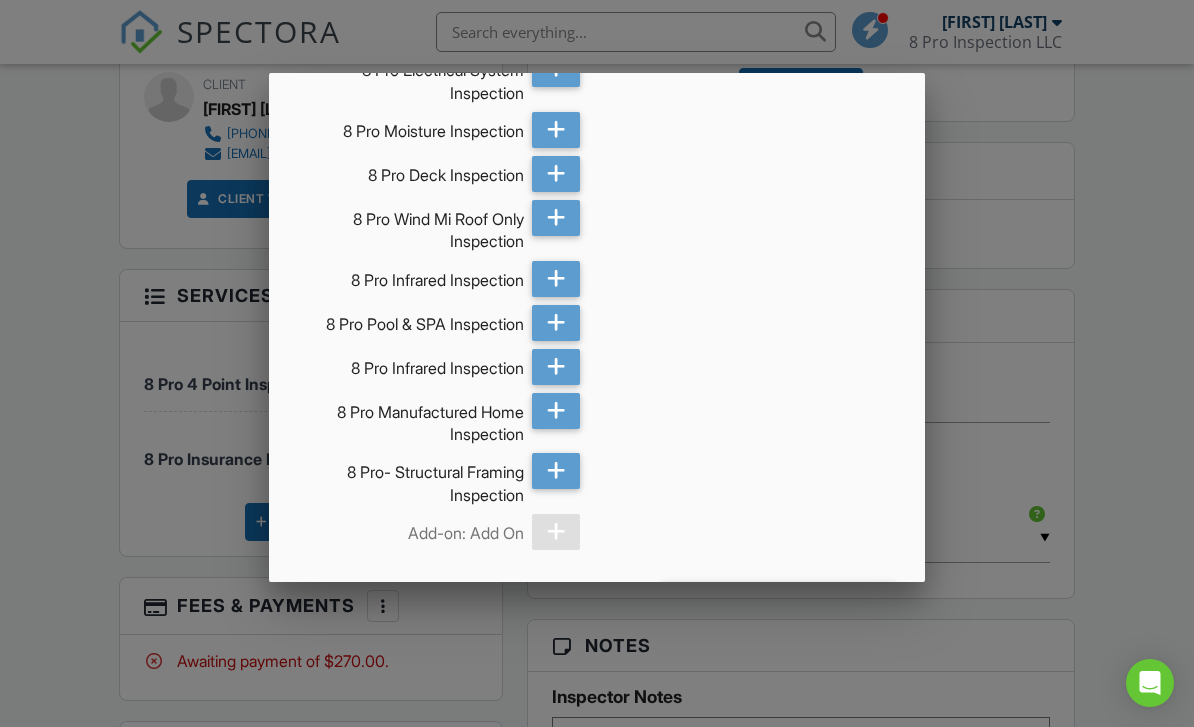 scroll, scrollTop: 2042, scrollLeft: 0, axis: vertical 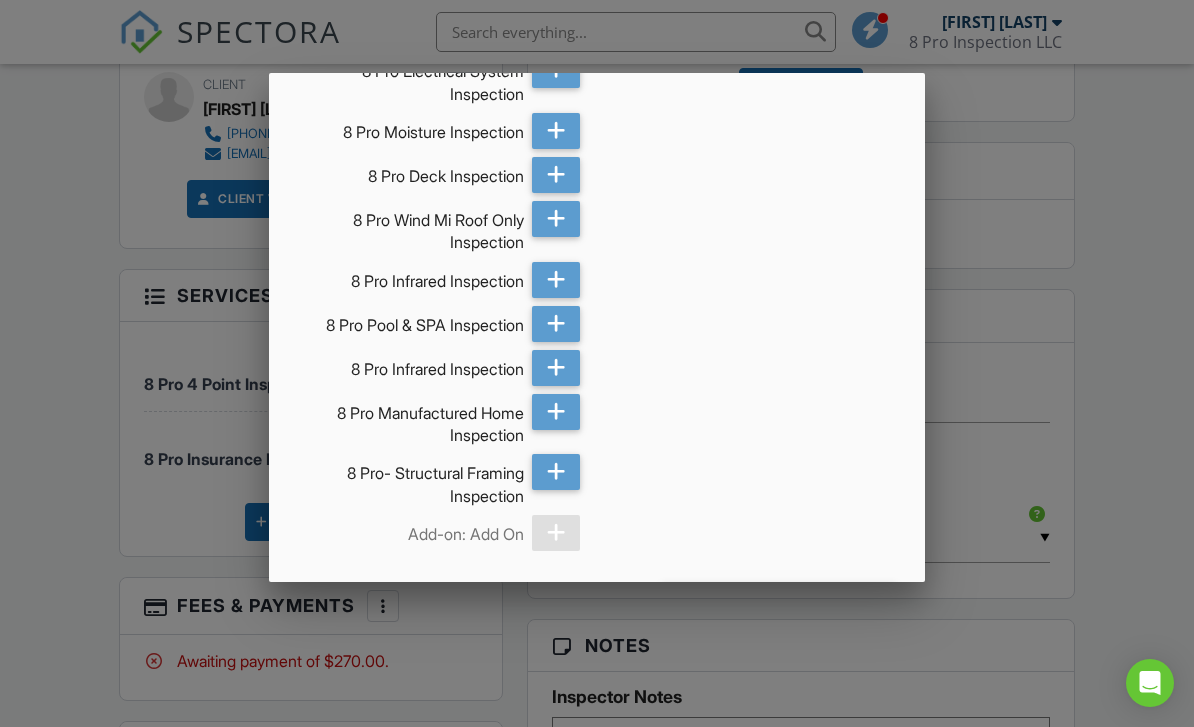 click on "Add Services
(+ $170.0)" at bounding box center [779, 601] 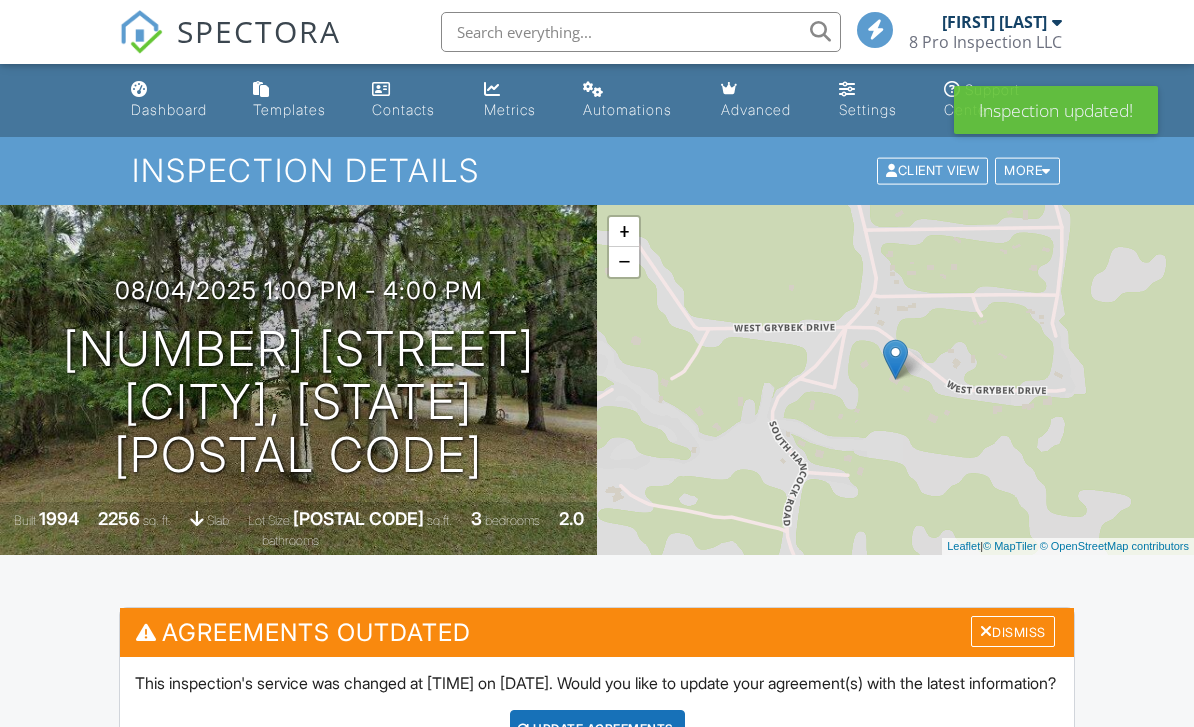 scroll, scrollTop: 364, scrollLeft: 0, axis: vertical 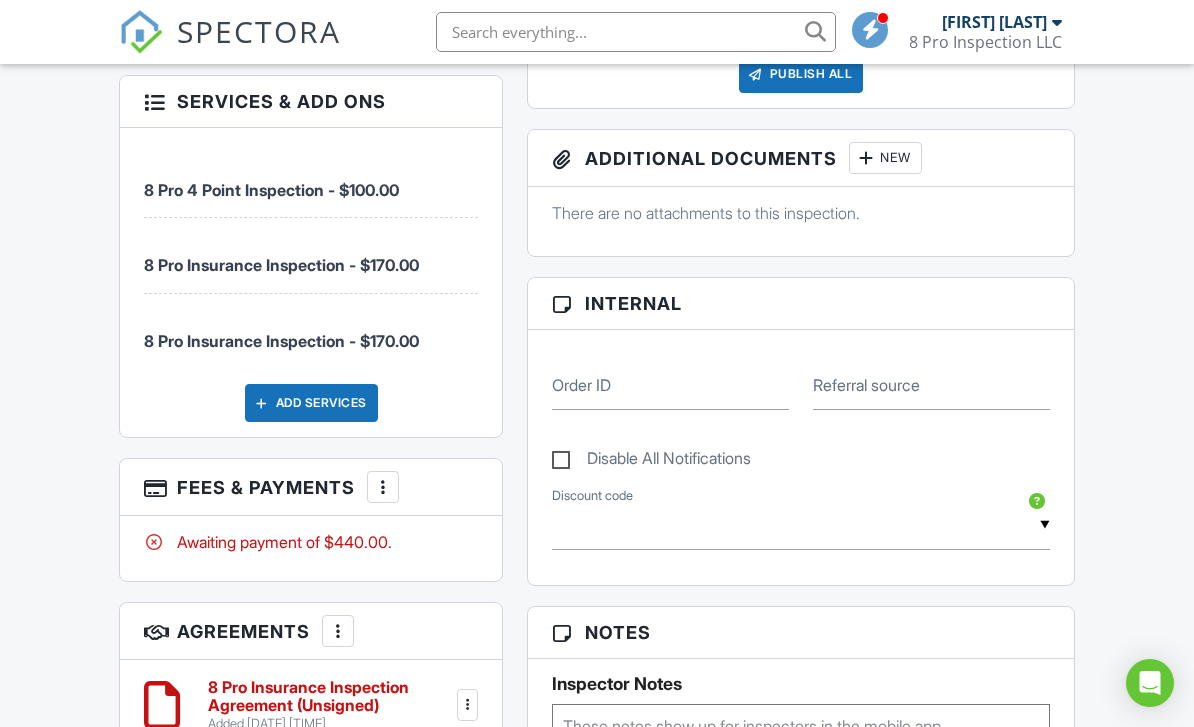 click on "8 Pro Insurance Inspection - $170.00" at bounding box center [311, 255] 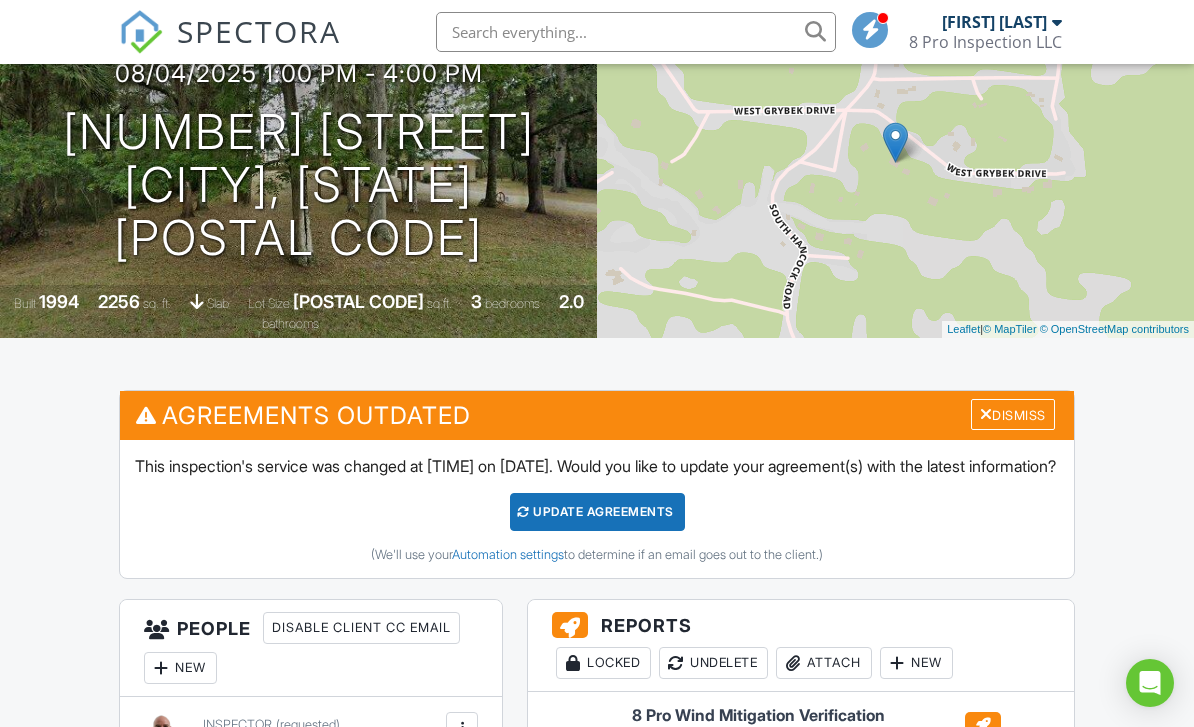 scroll, scrollTop: 173, scrollLeft: 0, axis: vertical 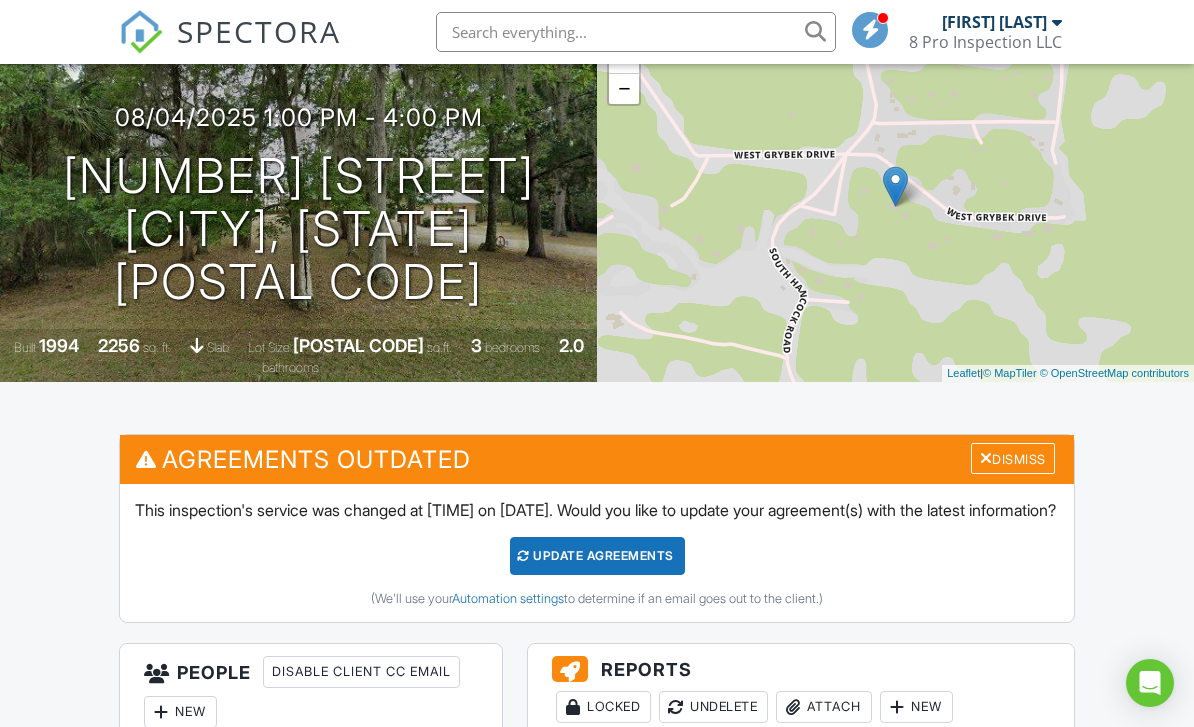 click on "Dismiss" at bounding box center [1013, 458] 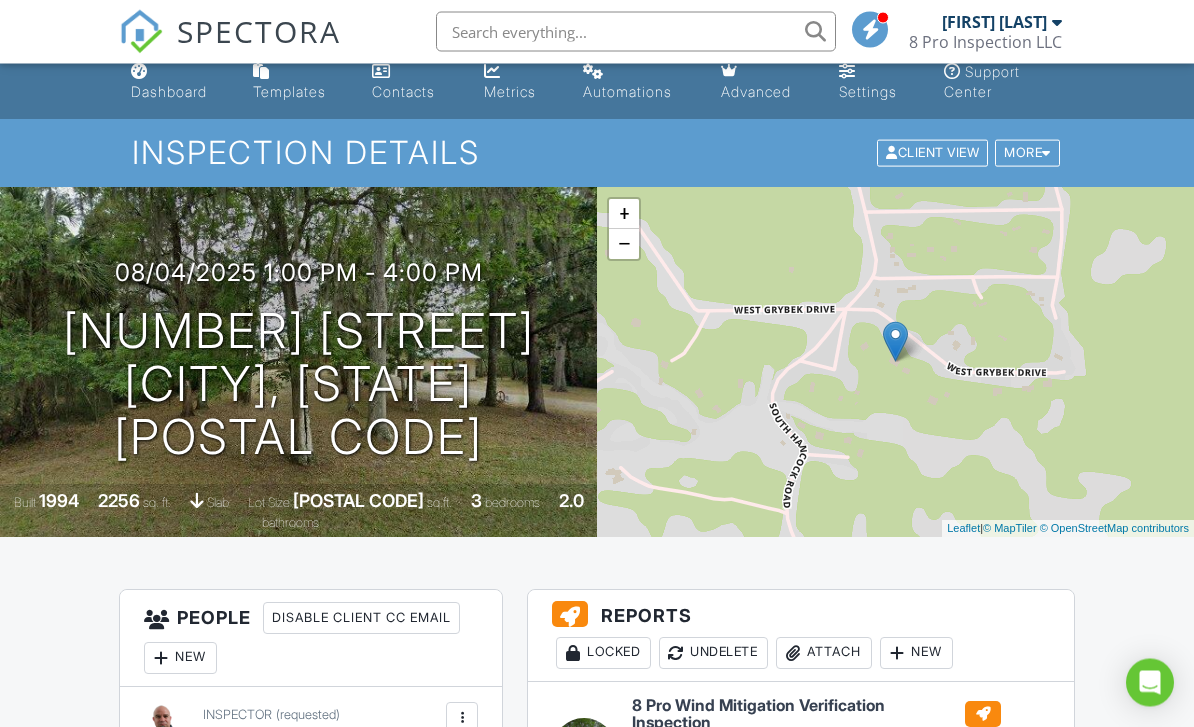 scroll, scrollTop: 0, scrollLeft: 0, axis: both 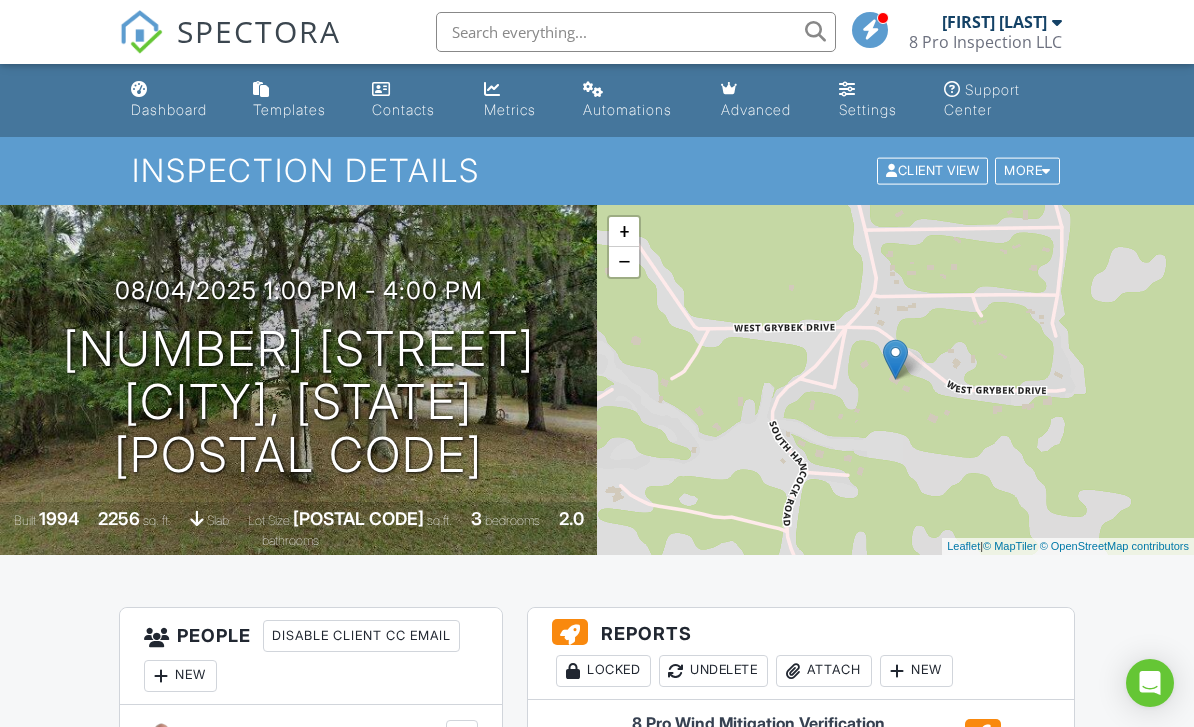 click on "More" at bounding box center (1027, 171) 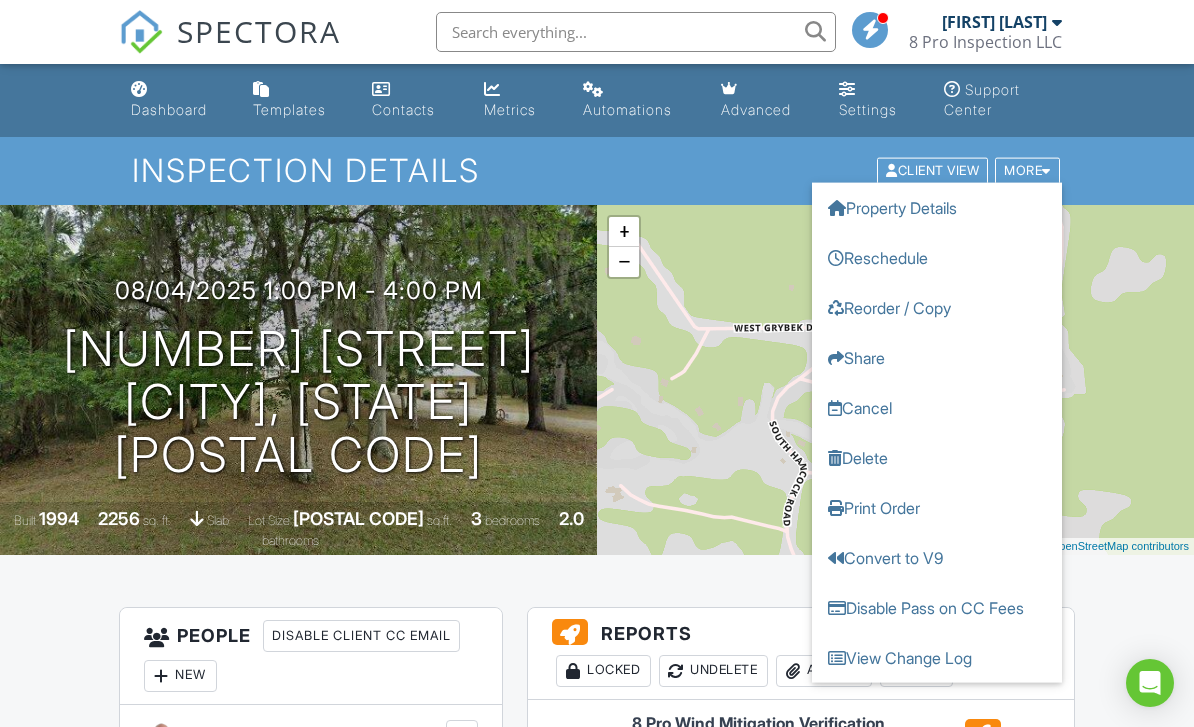 click on "Cancel" at bounding box center [937, 408] 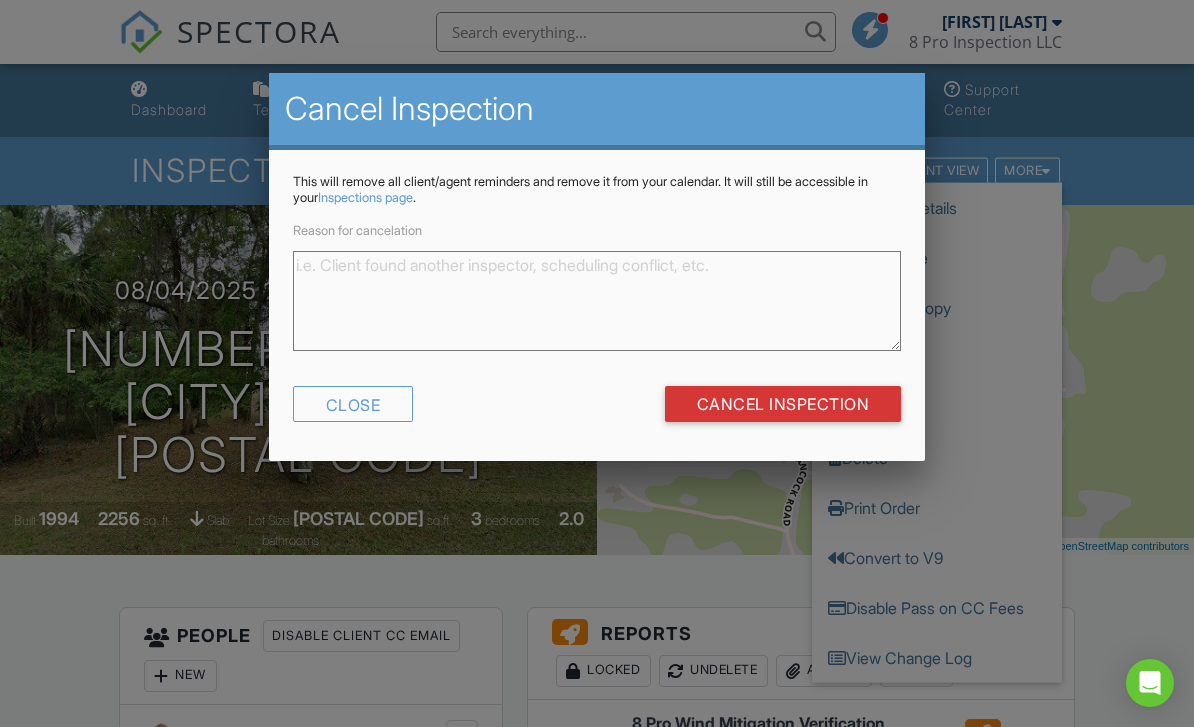 click on "Reason for cancelation" at bounding box center (597, 301) 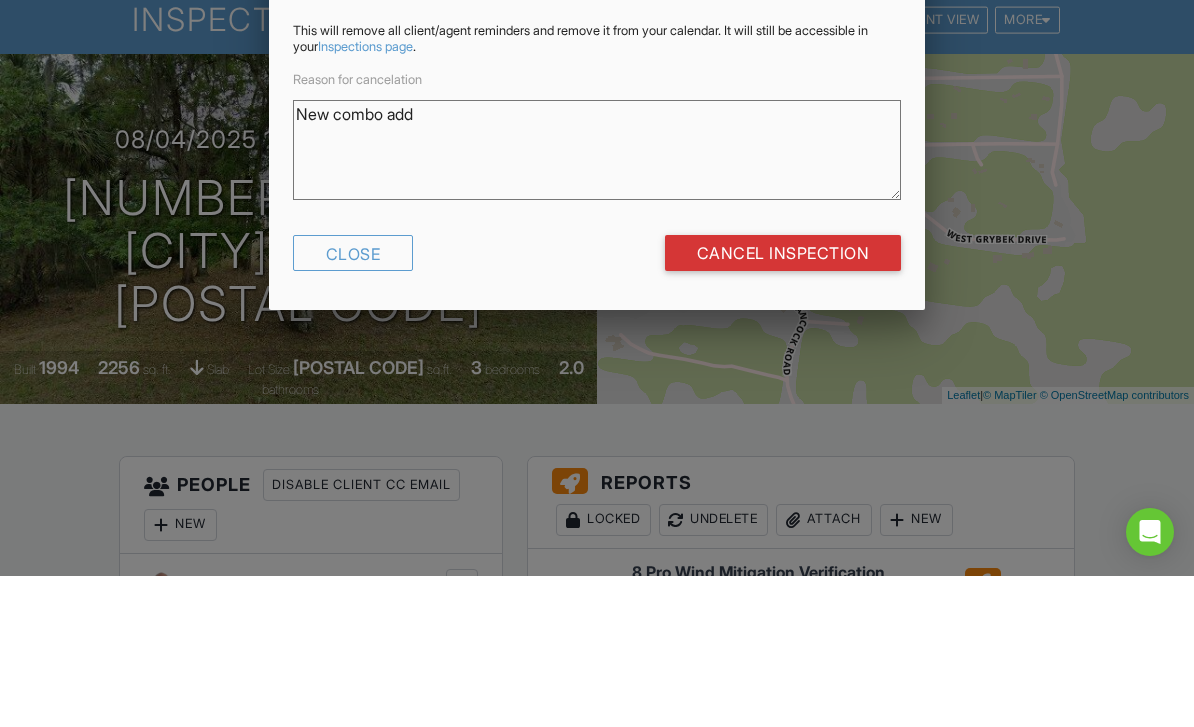 type on "New combo add" 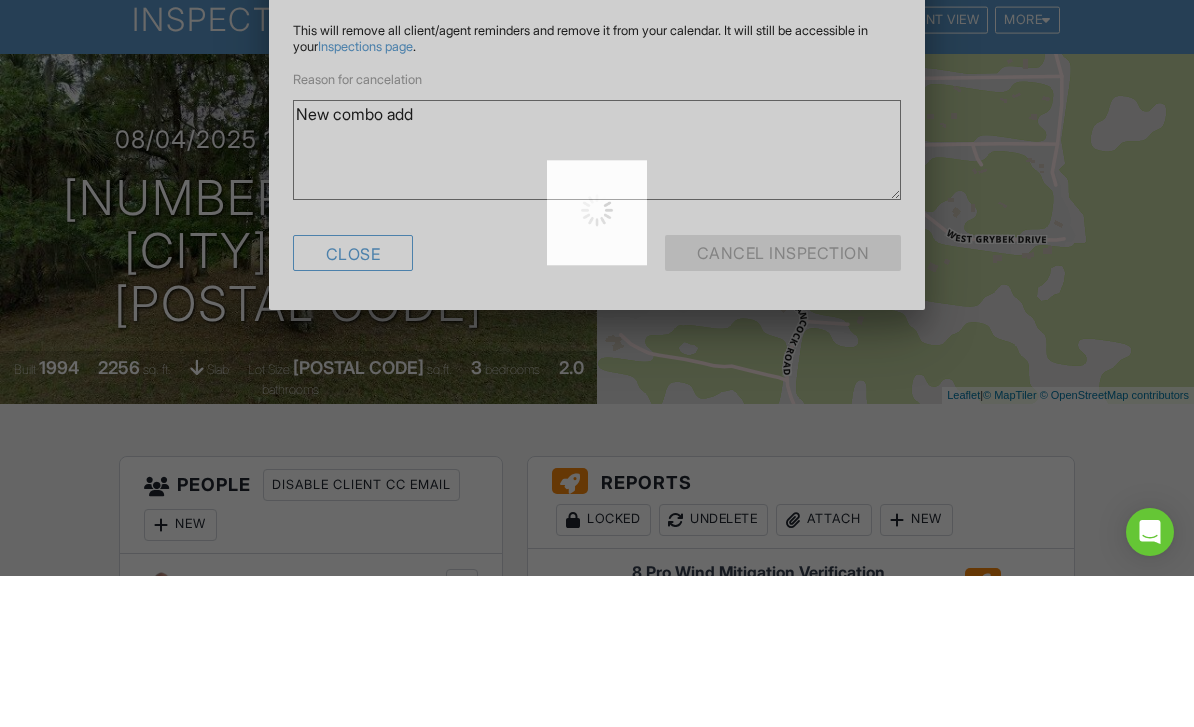 scroll, scrollTop: 151, scrollLeft: 0, axis: vertical 